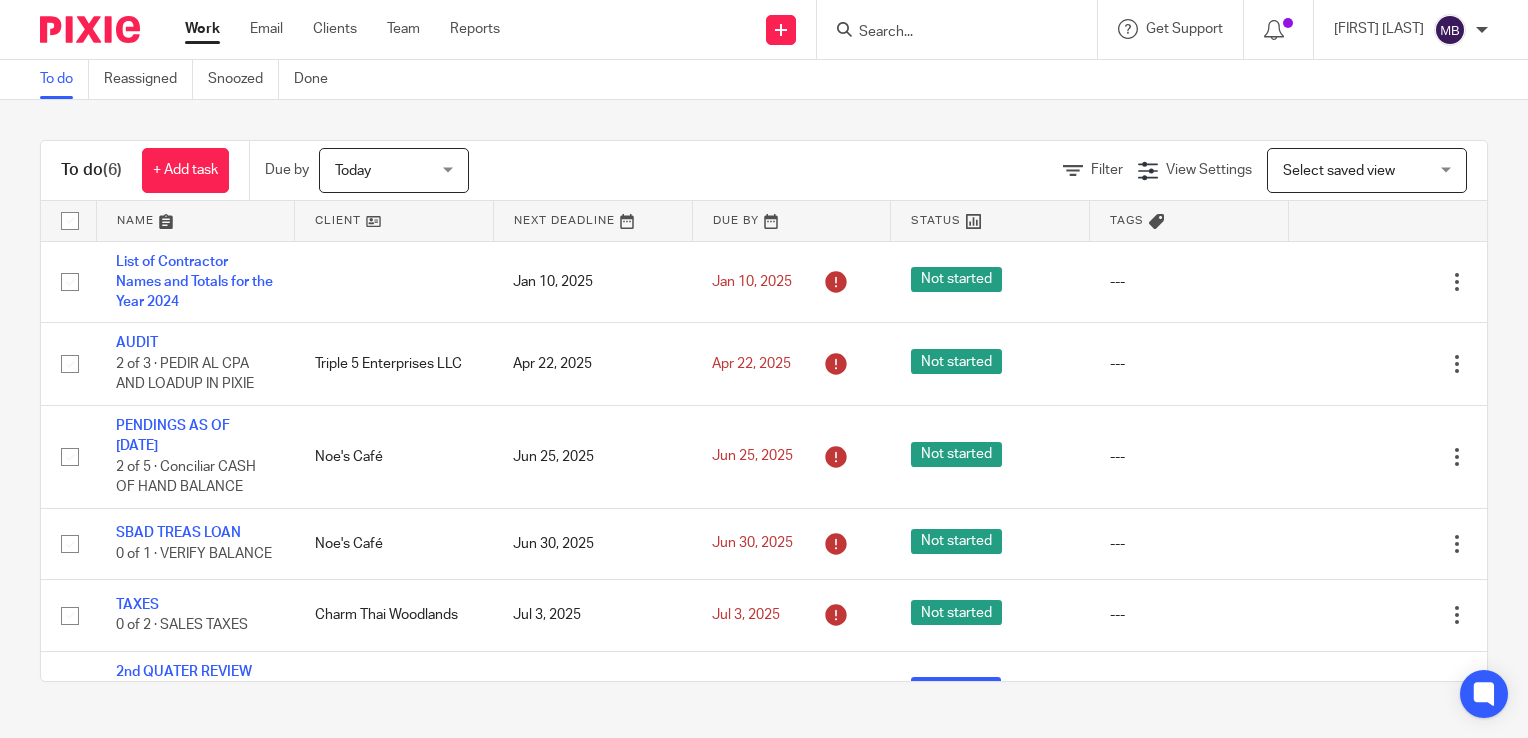 scroll, scrollTop: 0, scrollLeft: 0, axis: both 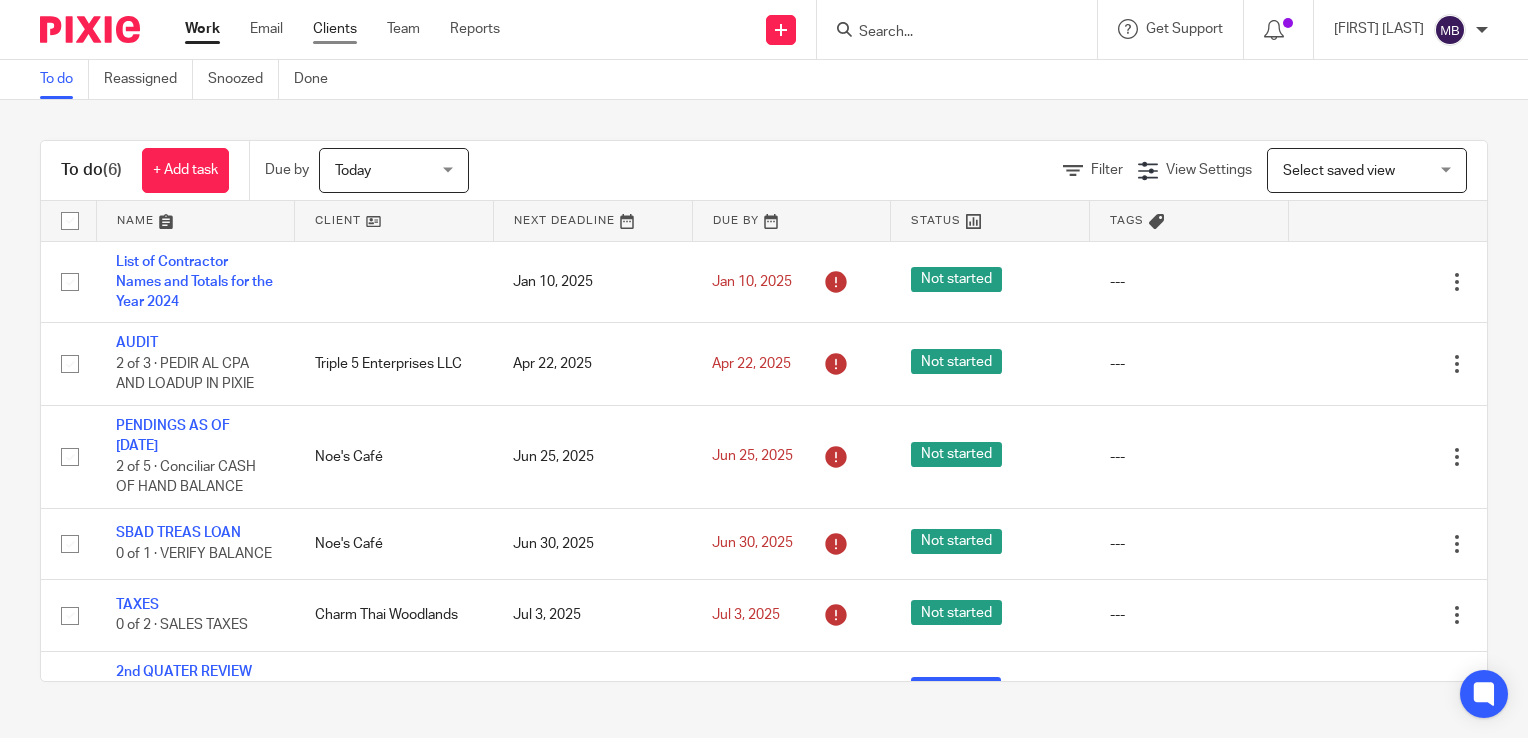 click on "Clients" at bounding box center [335, 29] 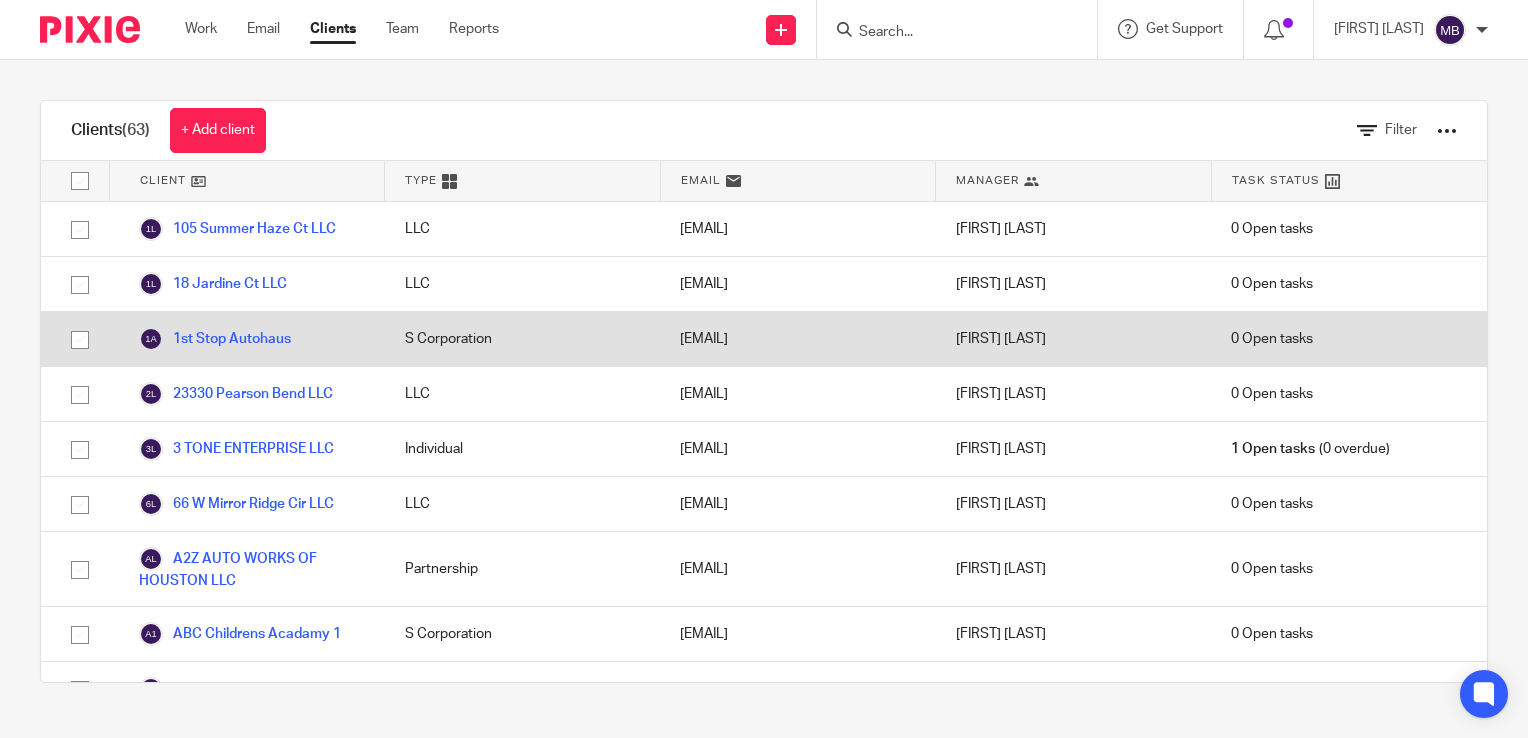 scroll, scrollTop: 0, scrollLeft: 0, axis: both 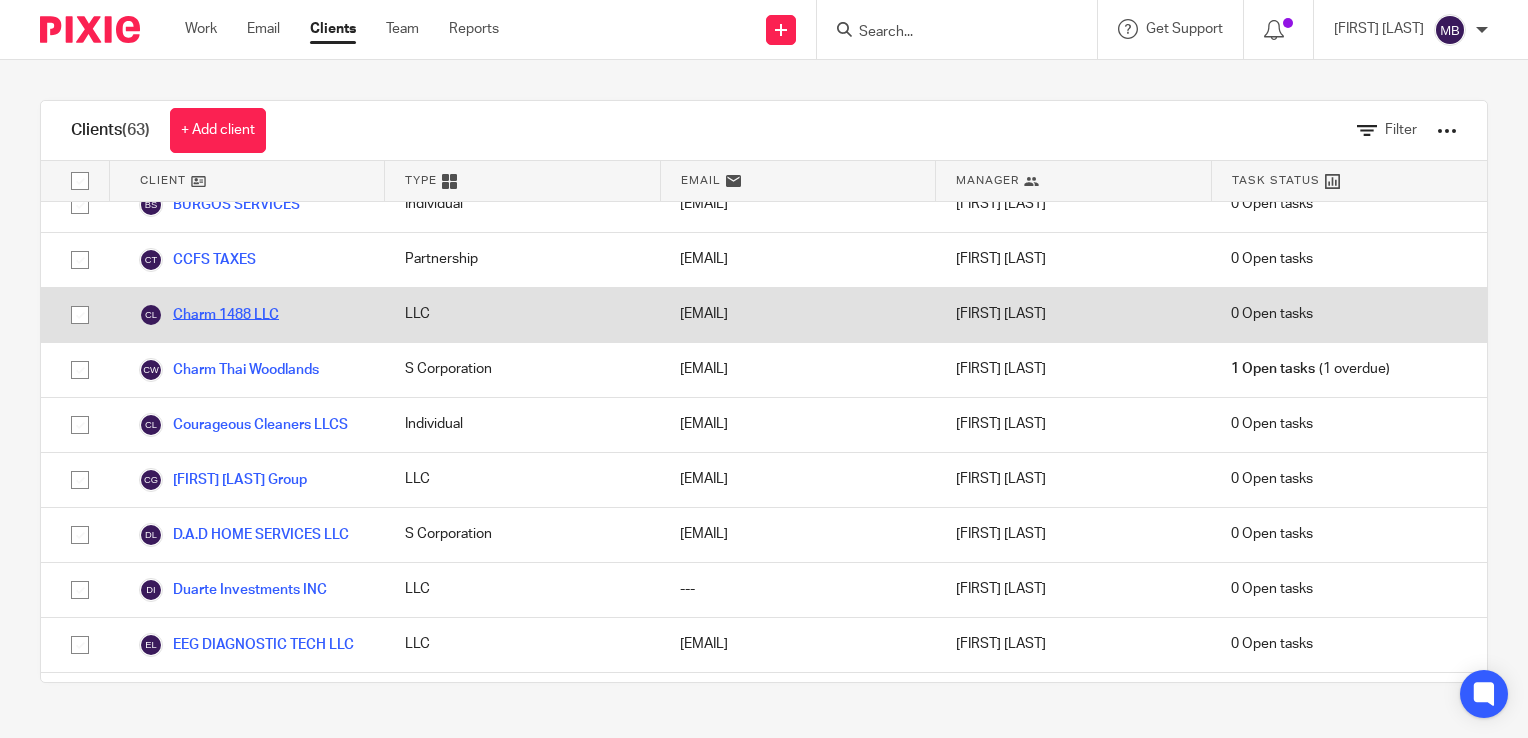 click on "Charm 1488 LLC" at bounding box center (209, 315) 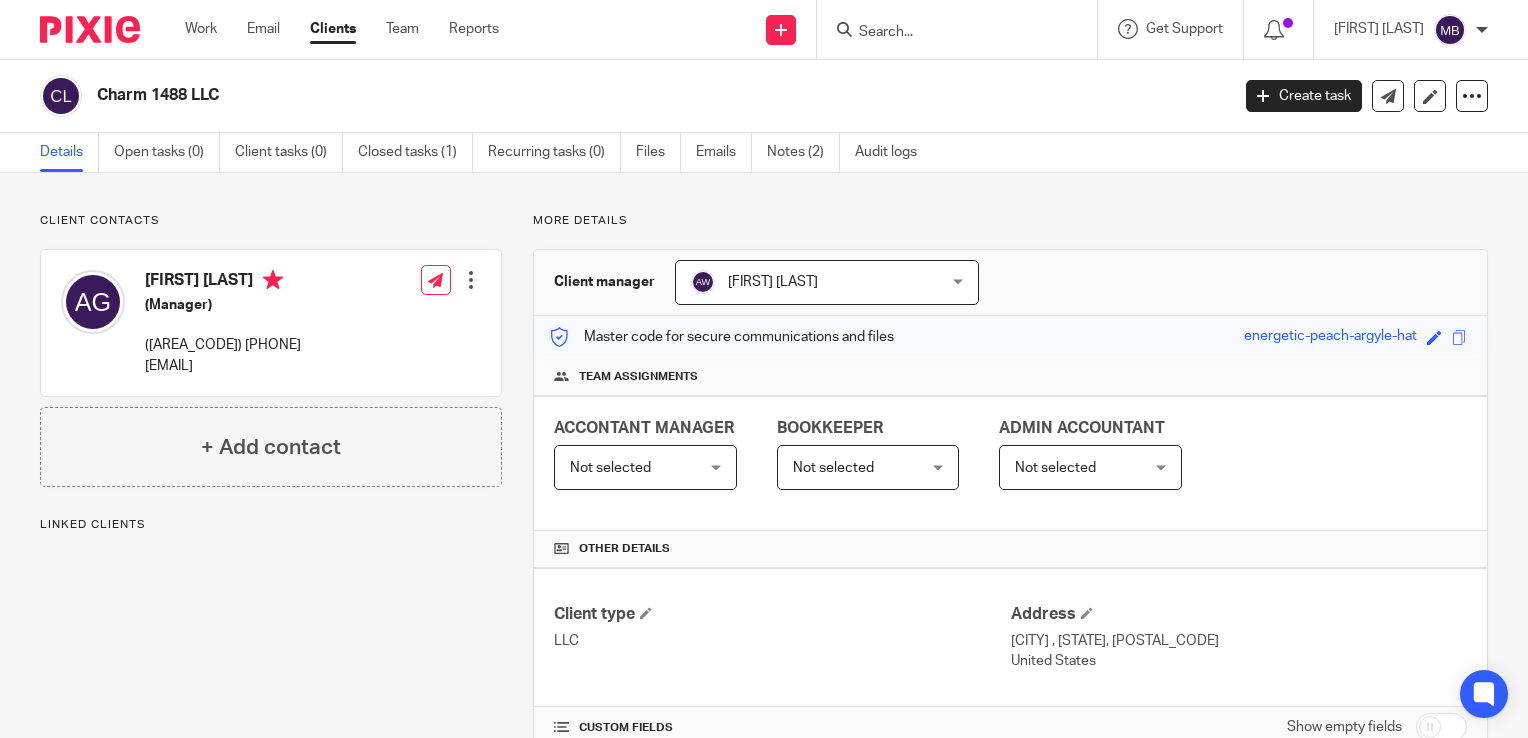 scroll, scrollTop: 0, scrollLeft: 0, axis: both 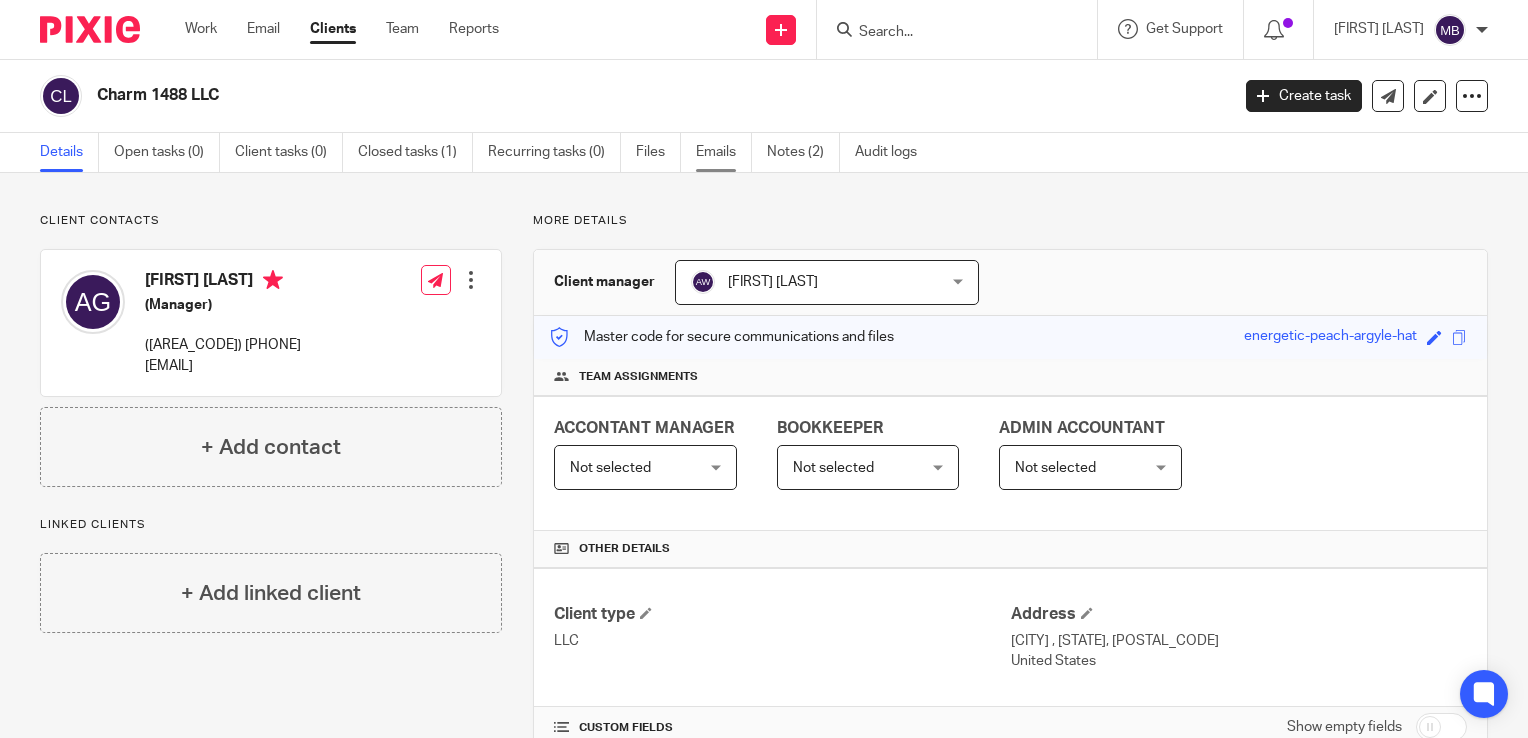click on "Emails" at bounding box center (724, 152) 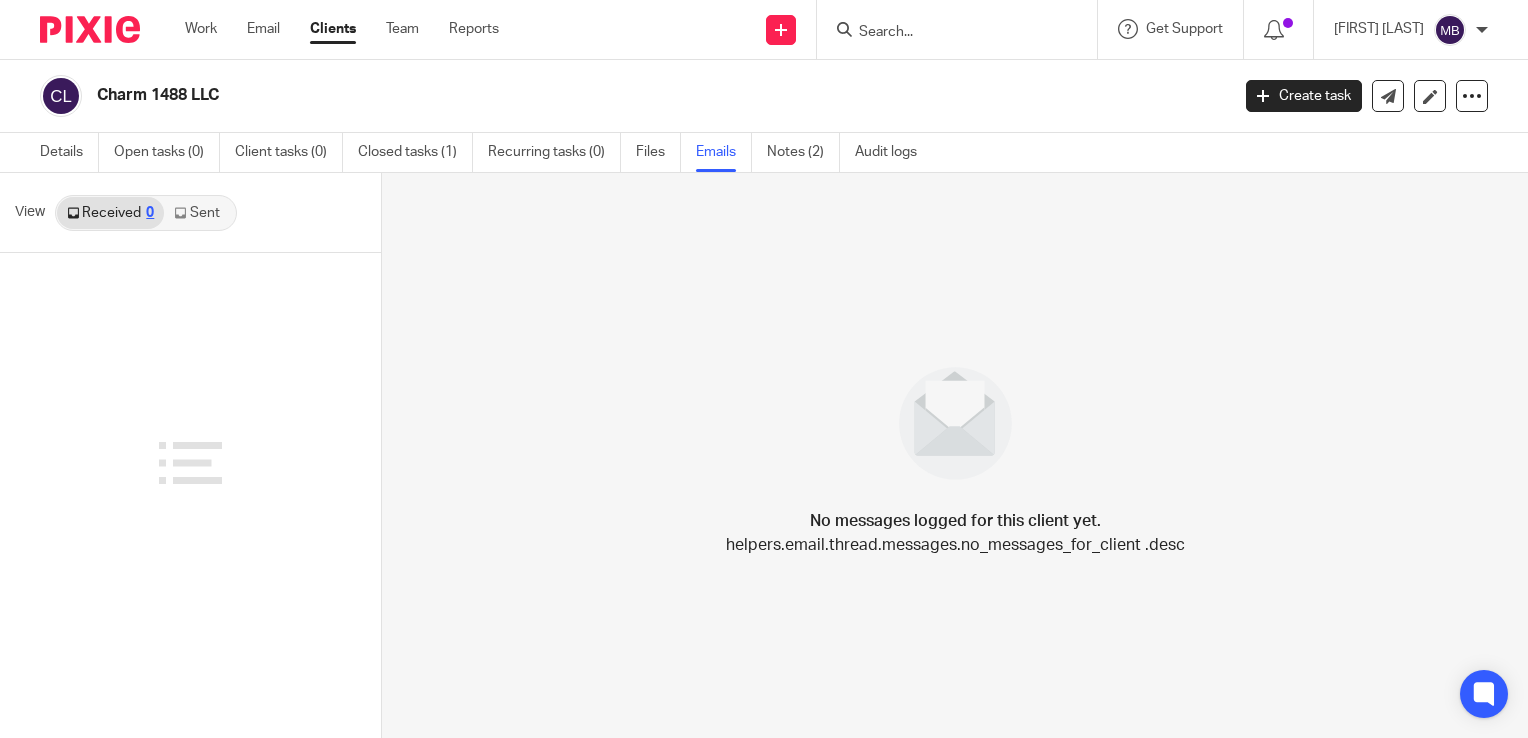 scroll, scrollTop: 0, scrollLeft: 0, axis: both 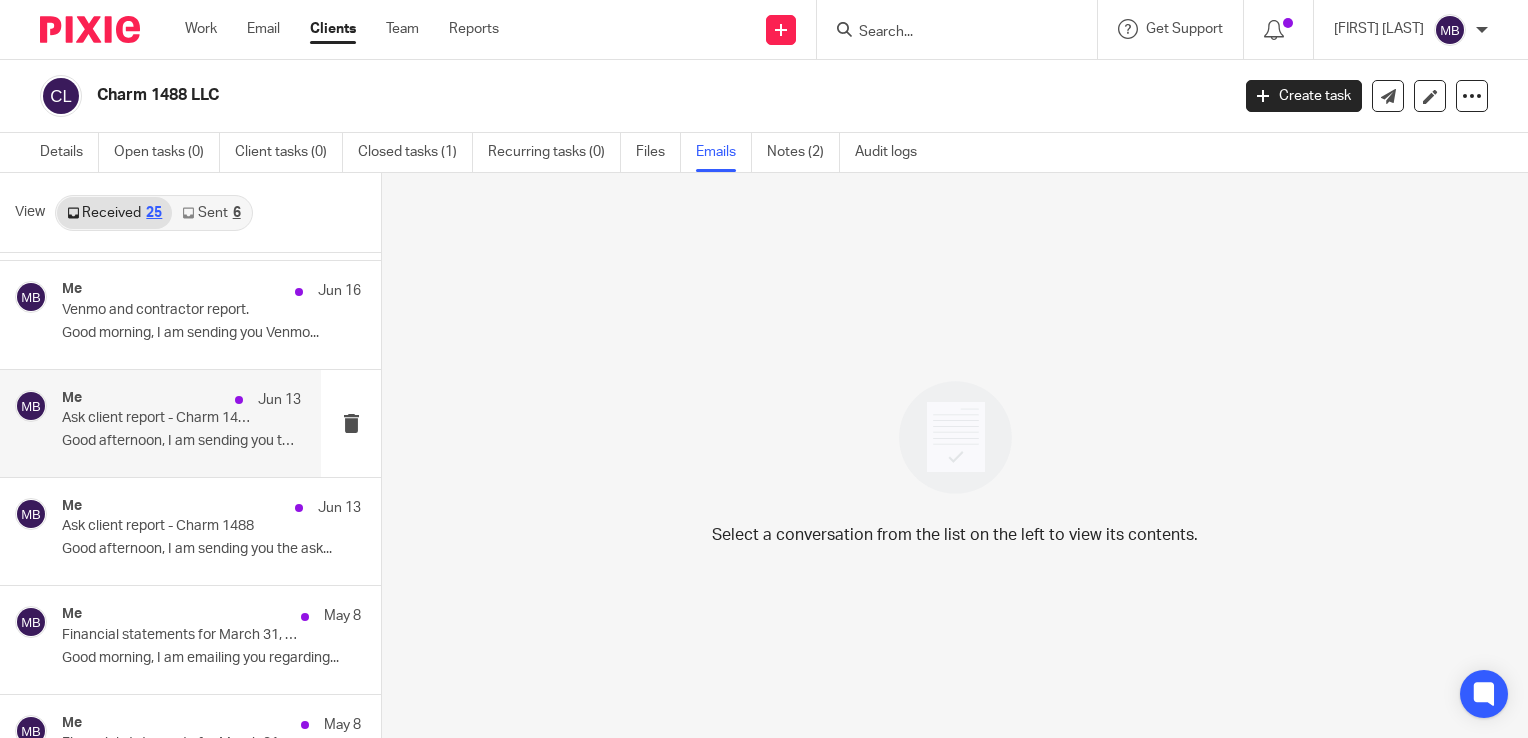 click on "Ask client report - Charm 1488" at bounding box center [157, 418] 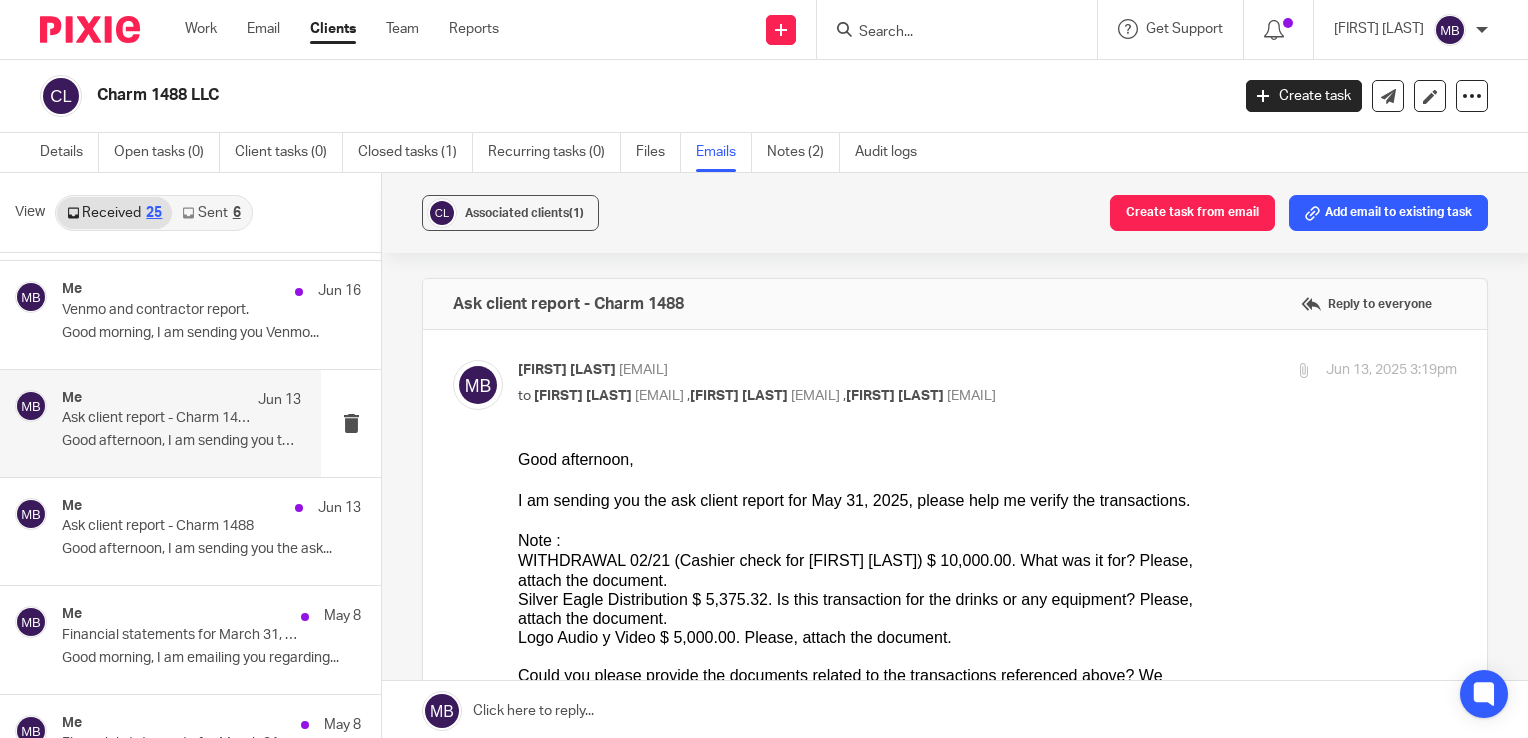 scroll, scrollTop: 0, scrollLeft: 0, axis: both 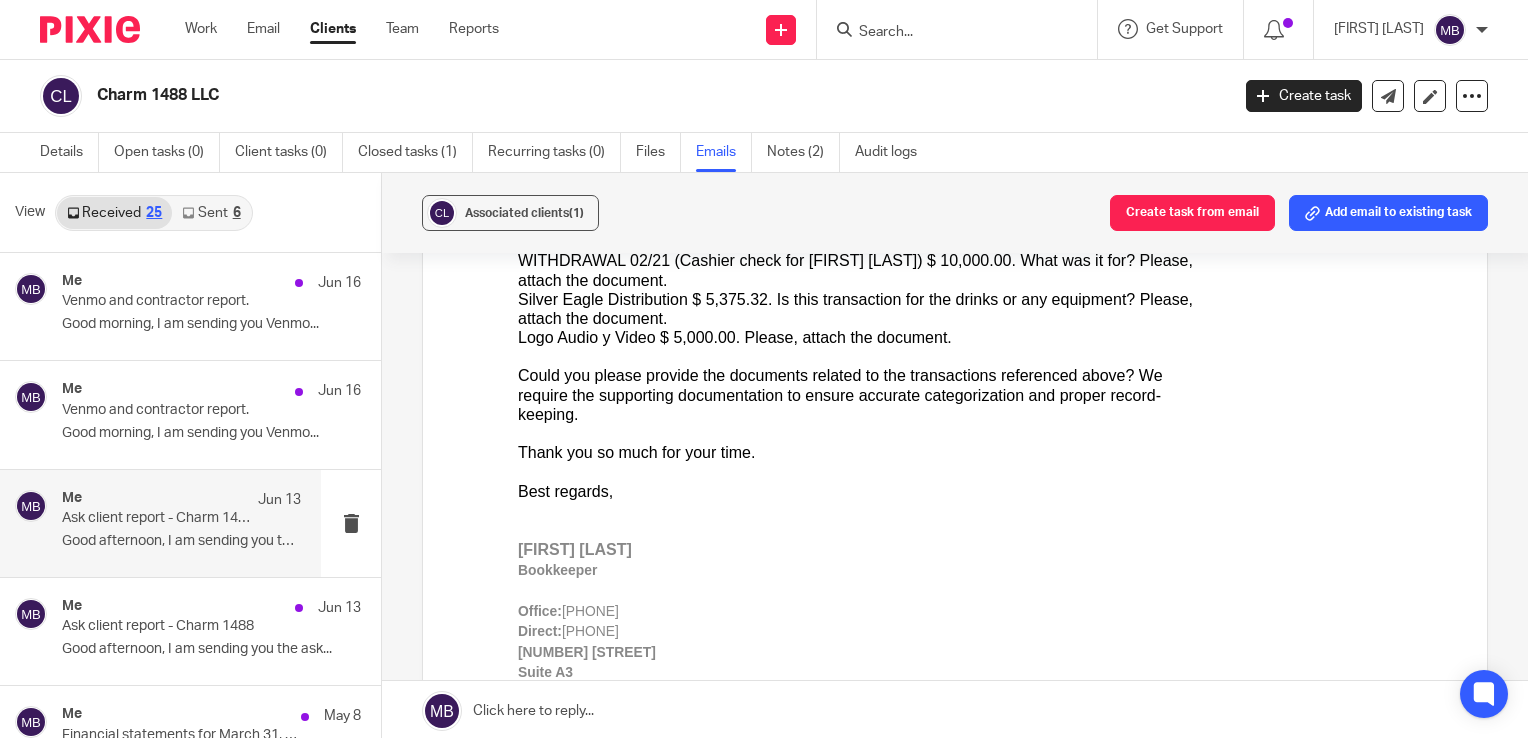 click on "Clients" at bounding box center [333, 29] 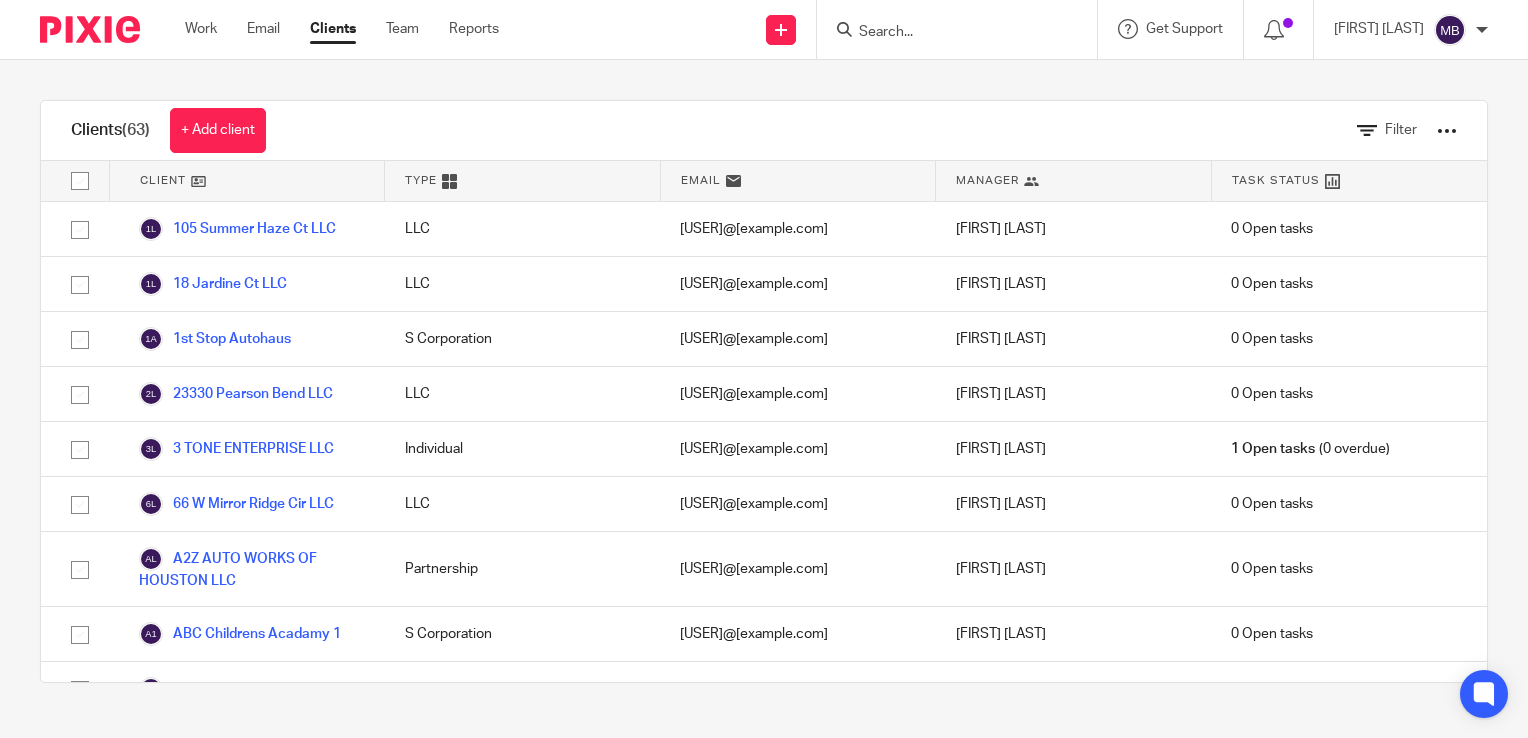 scroll, scrollTop: 0, scrollLeft: 0, axis: both 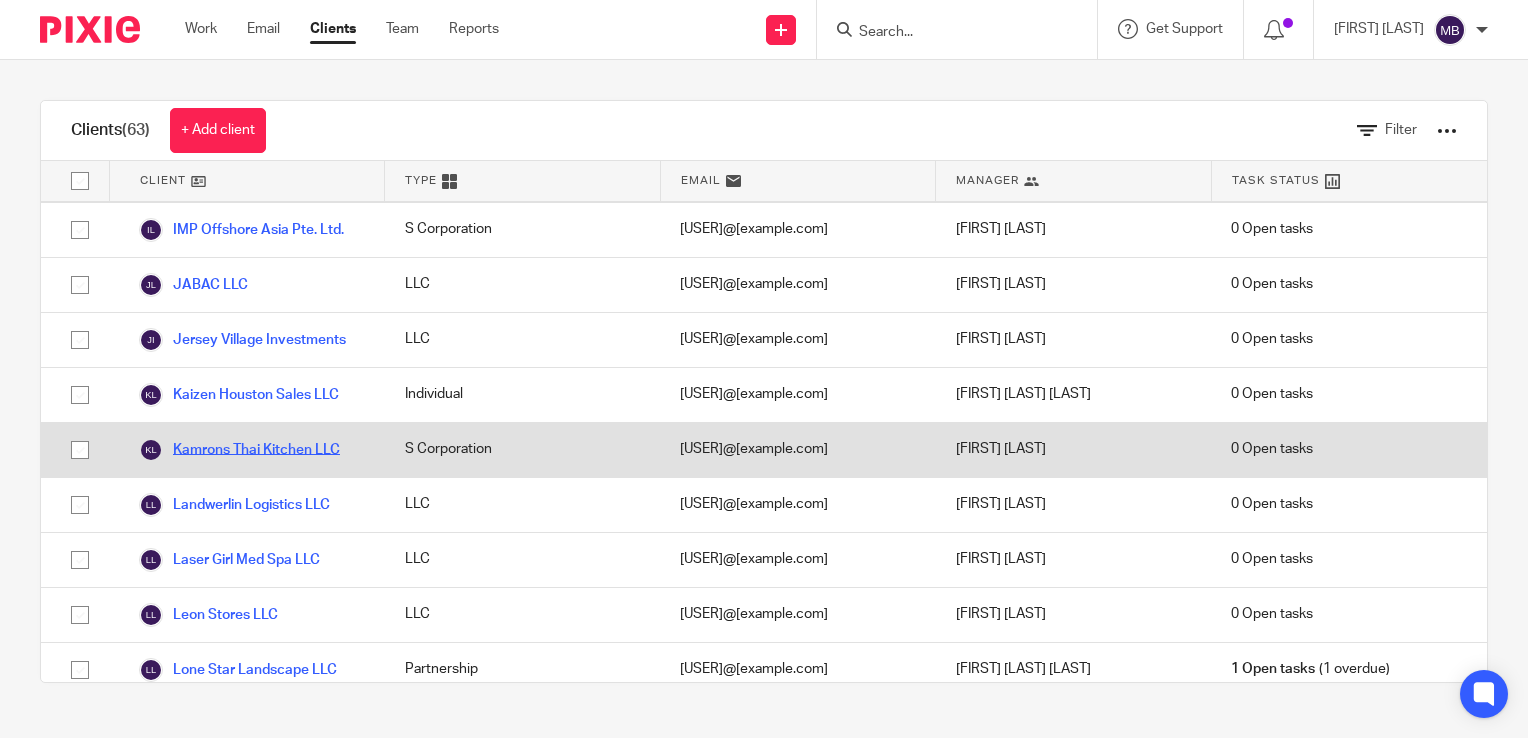 click on "Kamrons Thai Kitchen LLC" at bounding box center [239, 450] 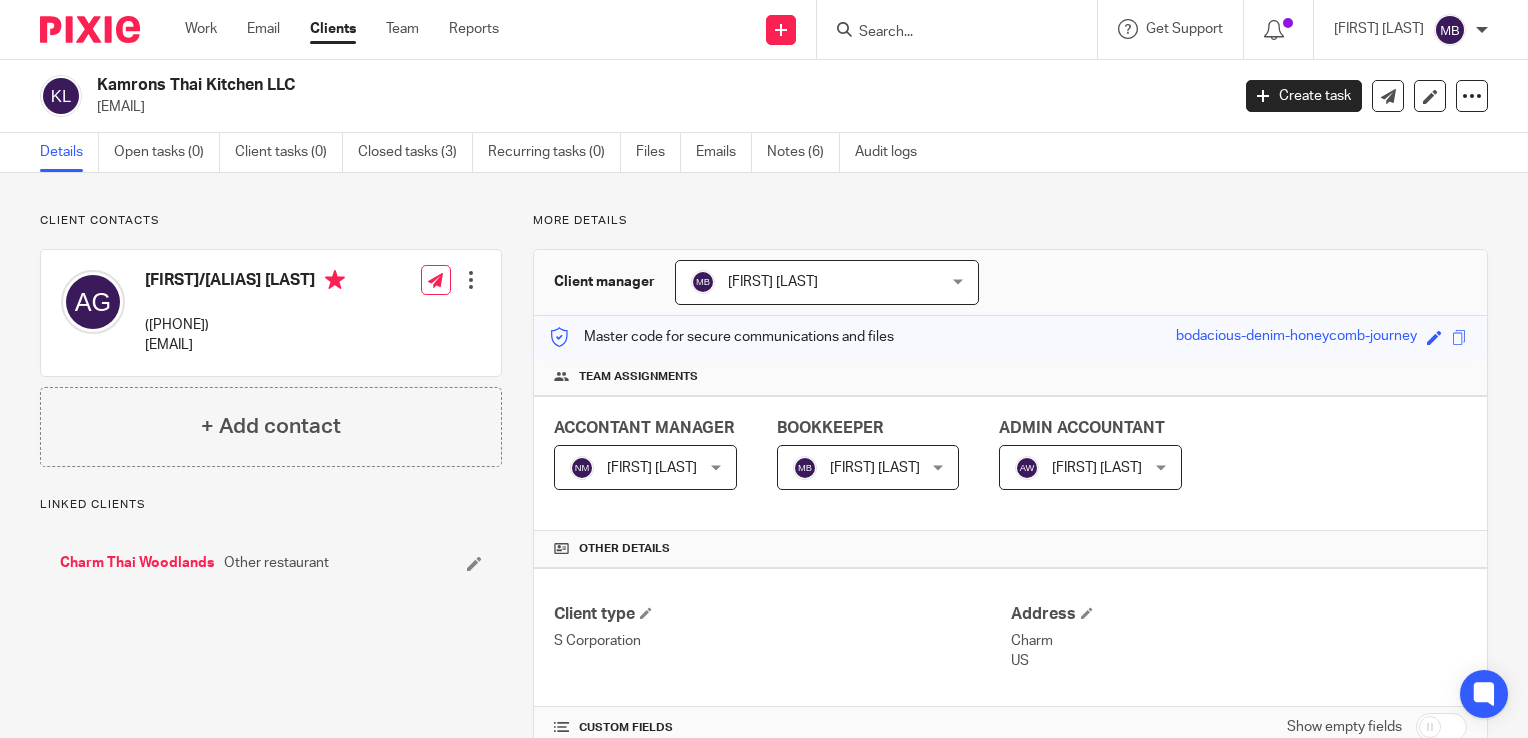 scroll, scrollTop: 0, scrollLeft: 0, axis: both 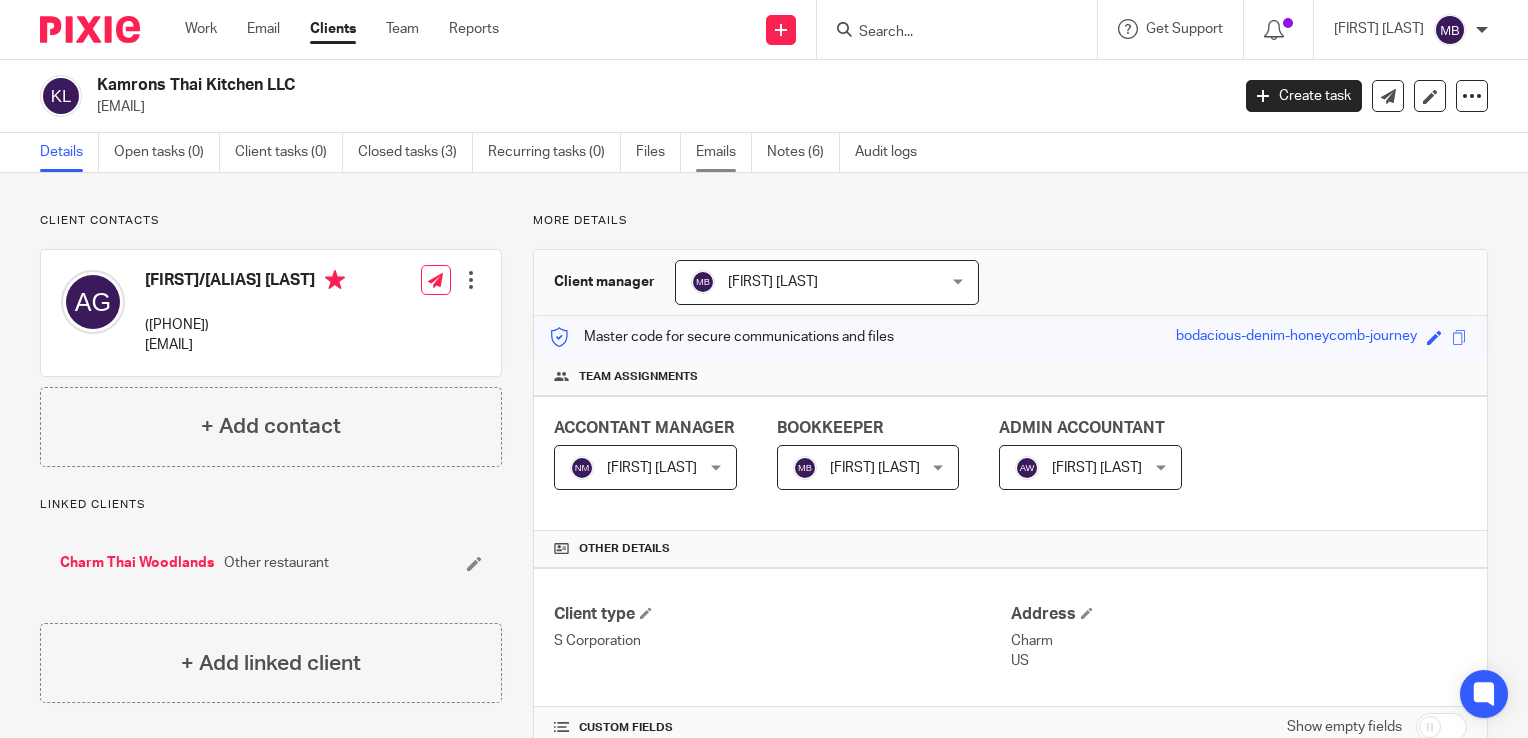 click on "Emails" at bounding box center [724, 152] 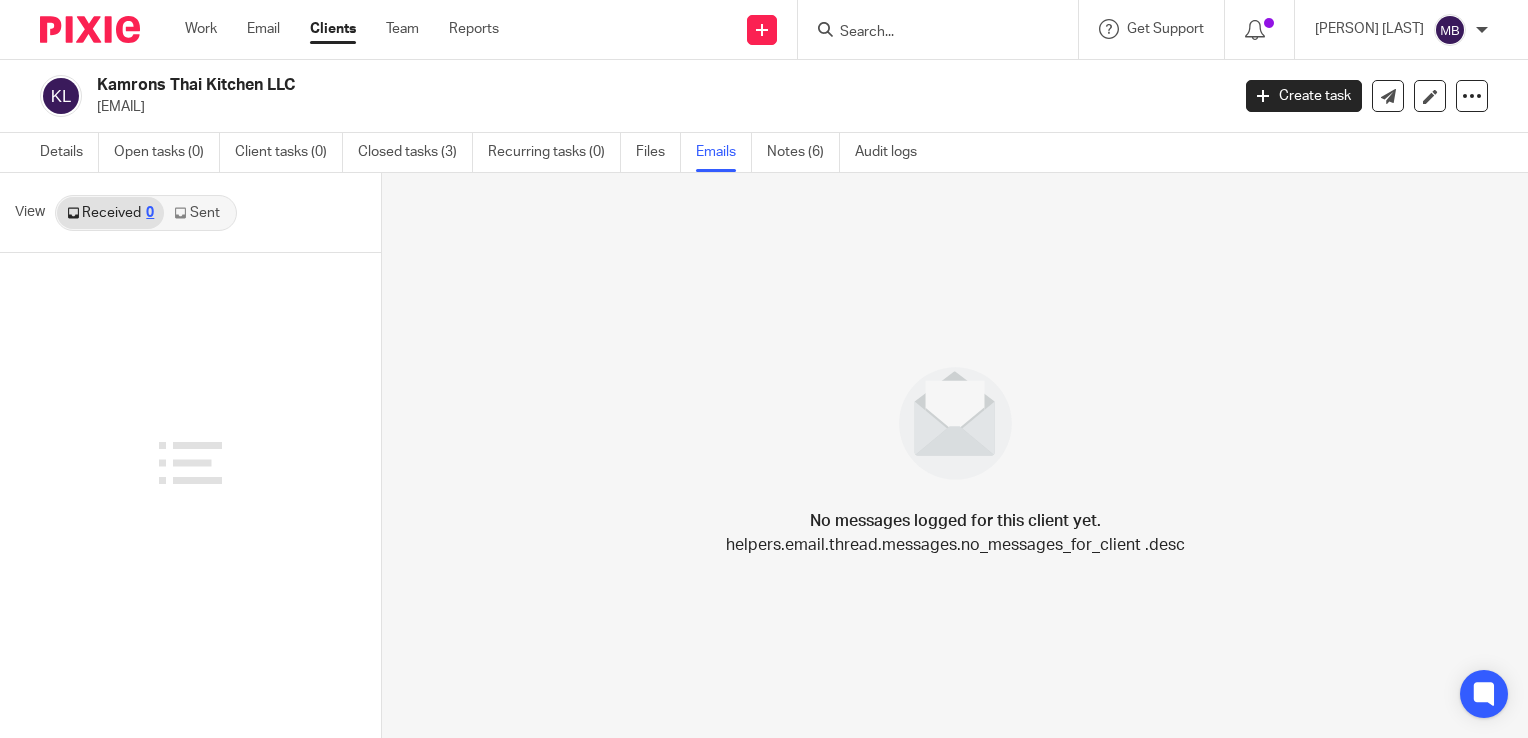 scroll, scrollTop: 0, scrollLeft: 0, axis: both 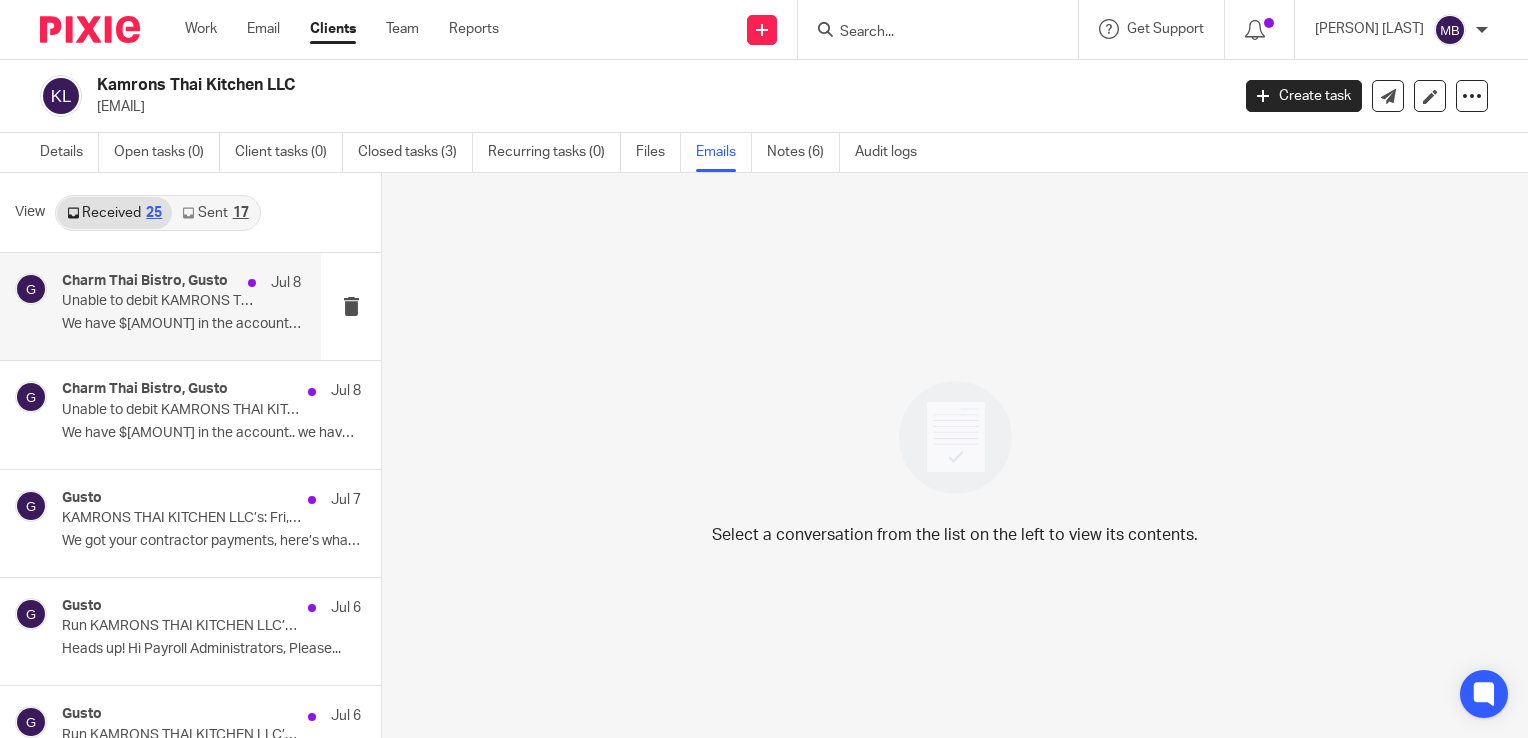 click on "Charm Thai Bistro, Gusto" at bounding box center [145, 281] 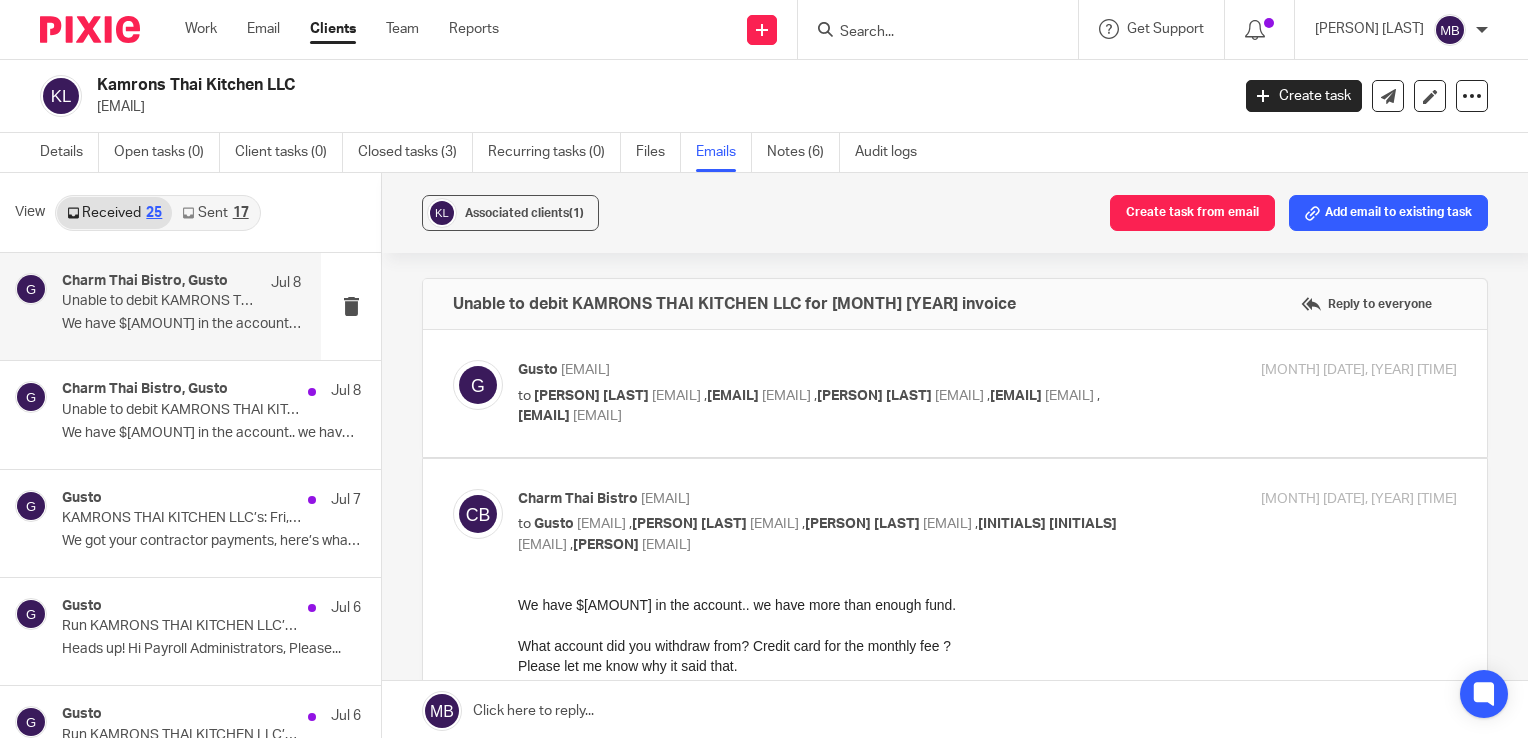 scroll, scrollTop: 0, scrollLeft: 0, axis: both 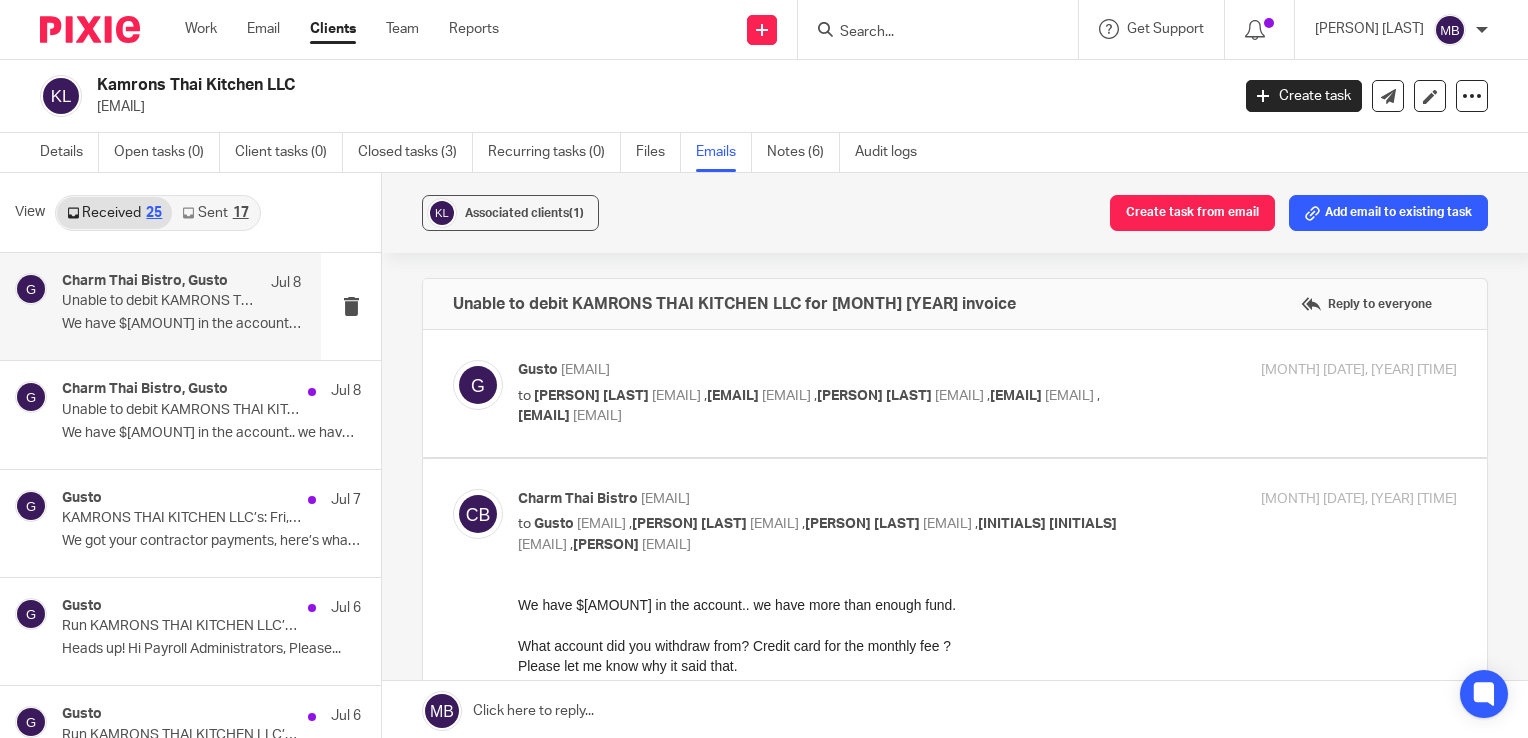 click on "Gusto
<[EMAIL]>   to
[PERSON] [LAST]
<[EMAIL]>   ,
[PERSON]
<[EMAIL]>   ,
[PERSON] [LAST]
<[EMAIL]>   ,
[EMAIL]
<[EMAIL]>   ,
[EMAIL]
<[EMAIL]>" at bounding box center (831, 393) 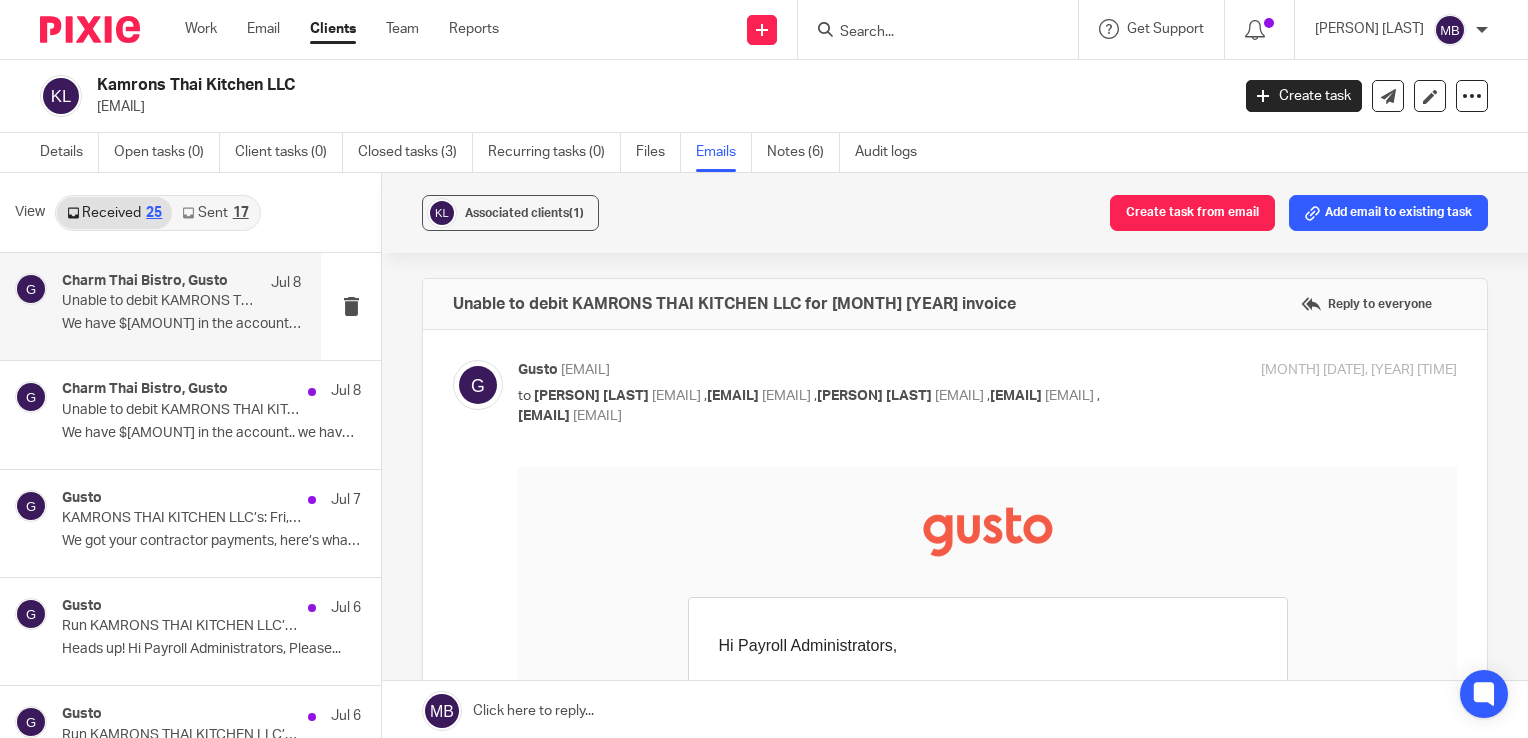 scroll, scrollTop: 0, scrollLeft: 0, axis: both 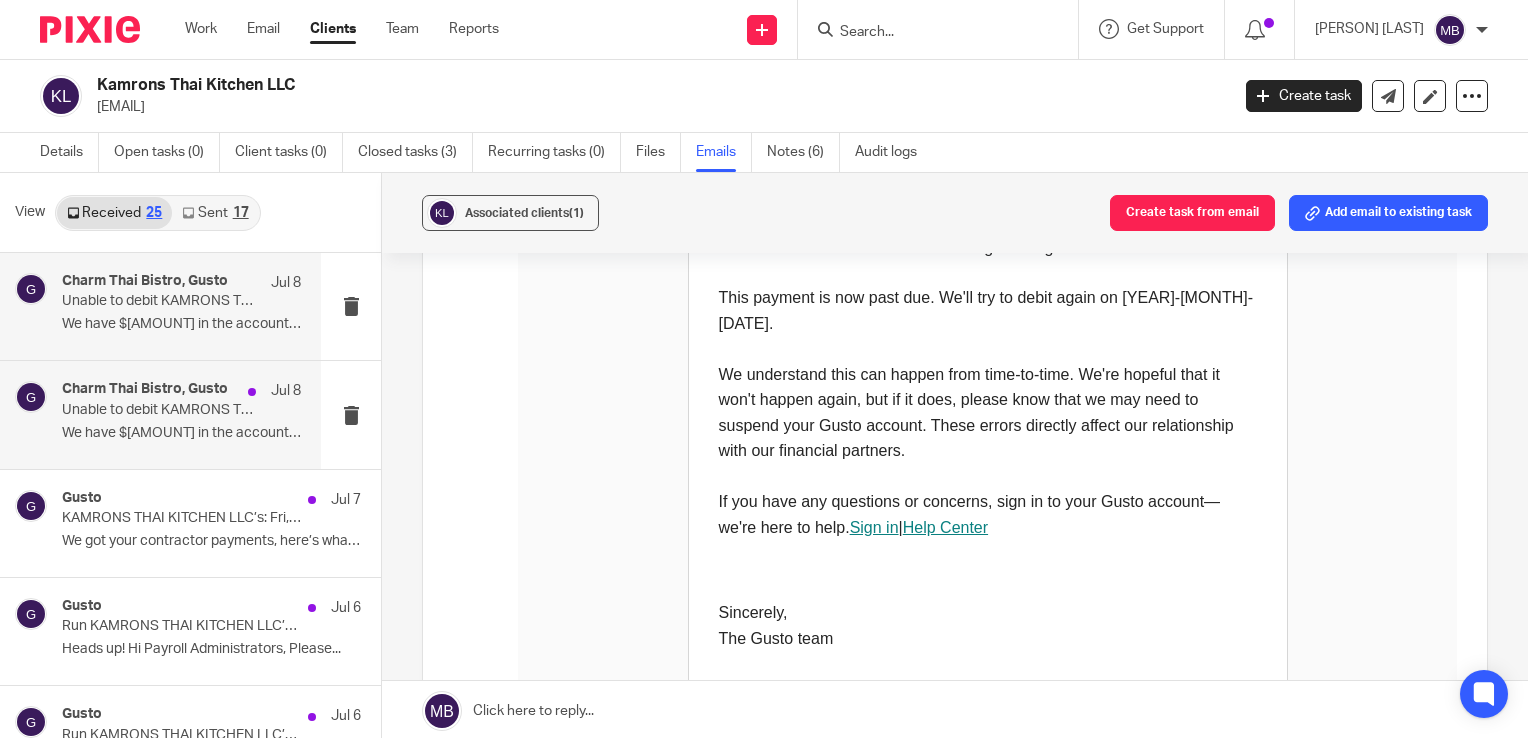 click on "Charm Thai Bistro, Gusto" at bounding box center [145, 389] 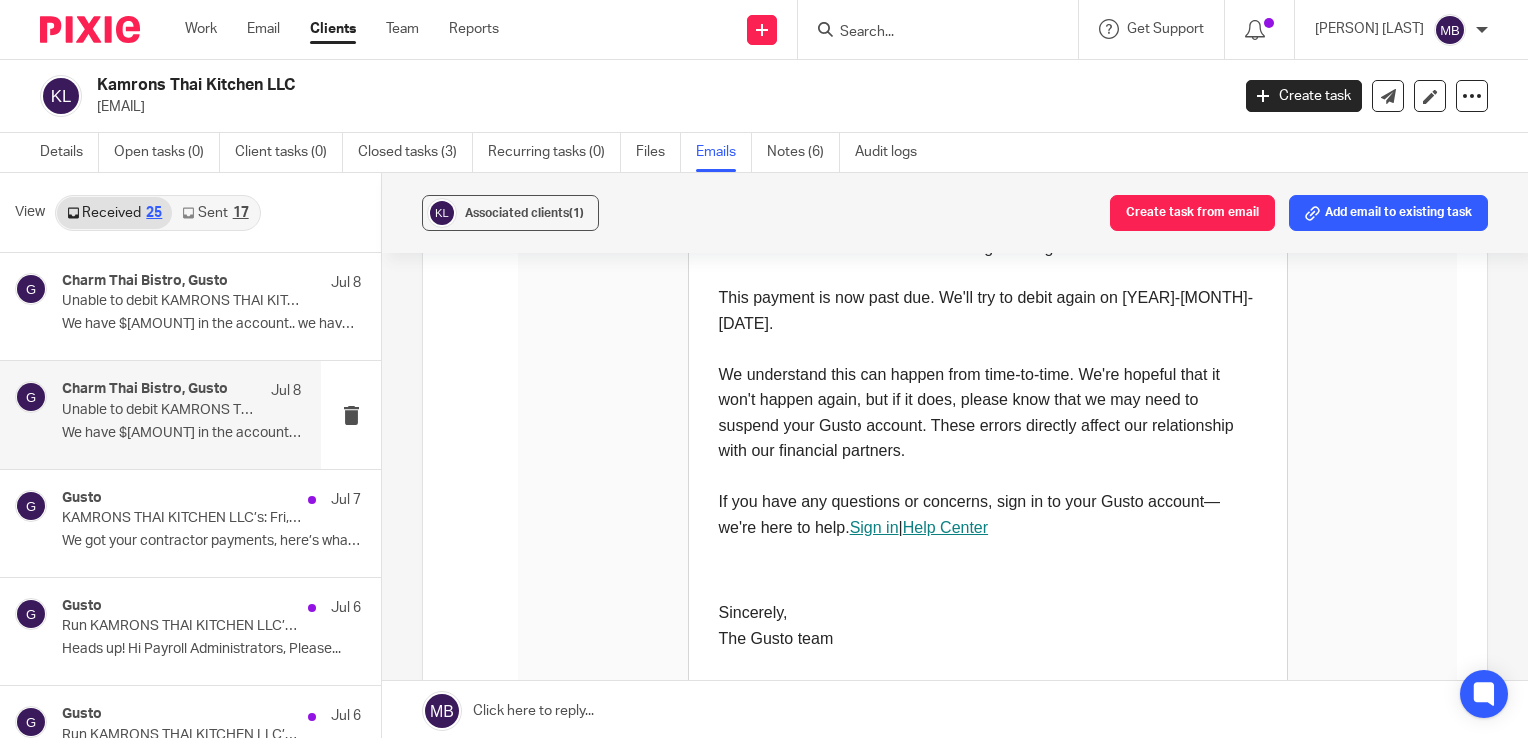 scroll, scrollTop: 0, scrollLeft: 0, axis: both 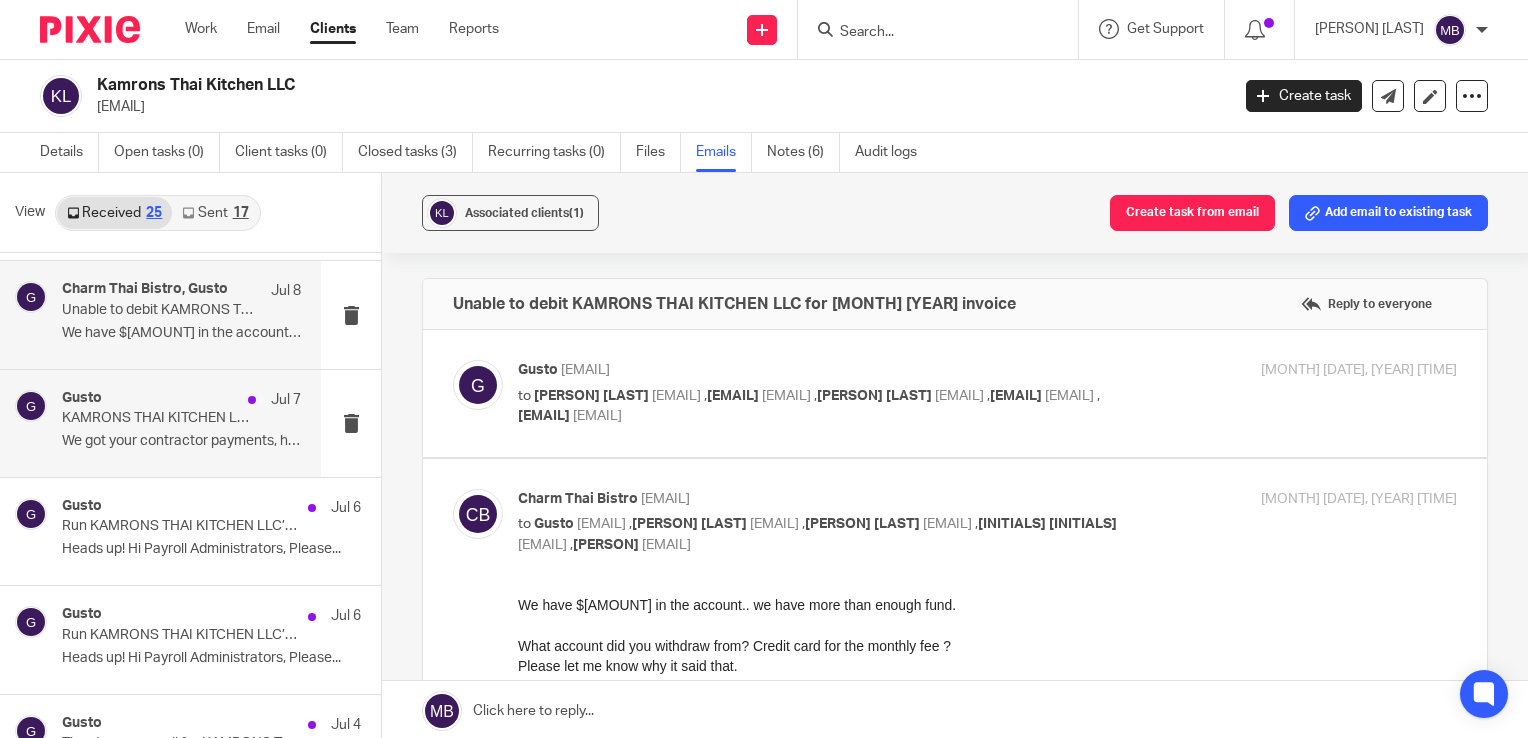 click on "KAMRONS THAI KITCHEN LLC’s: Fri, [DATE] payment confirmation" at bounding box center [157, 418] 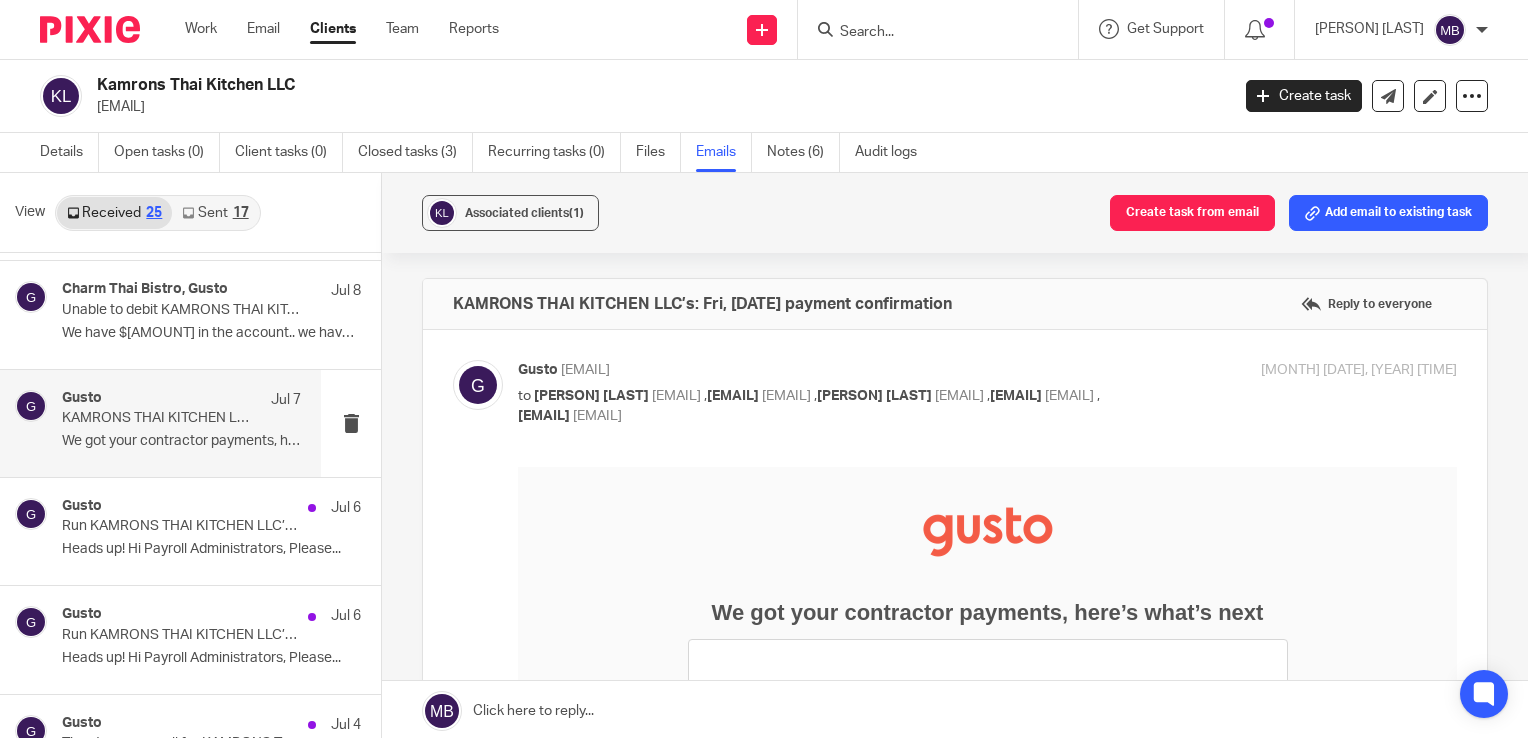 scroll, scrollTop: 0, scrollLeft: 0, axis: both 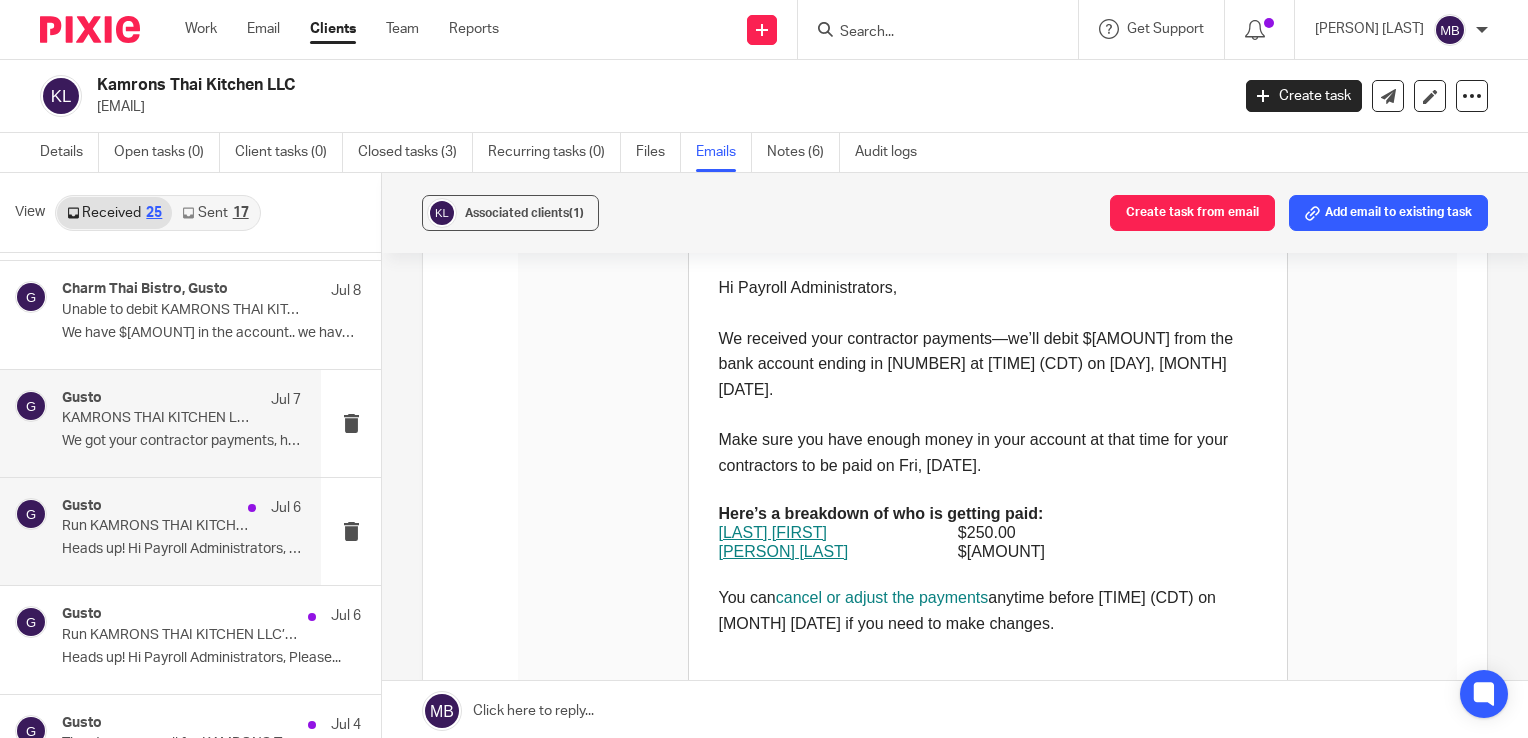 click on "Run KAMRONS THAI KITCHEN LLC’s payroll by  [TIME] CDT tomorrow" at bounding box center (157, 526) 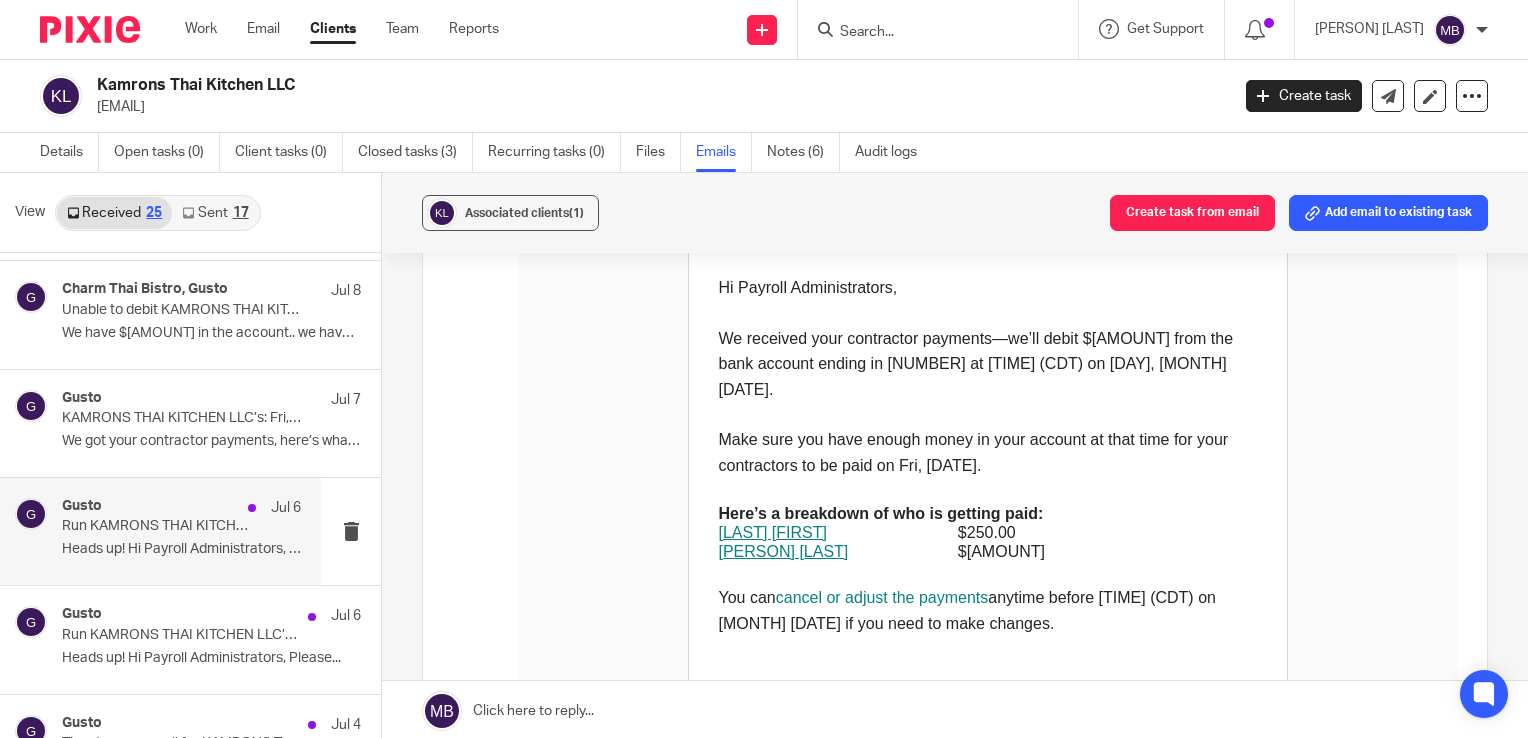 scroll, scrollTop: 0, scrollLeft: 0, axis: both 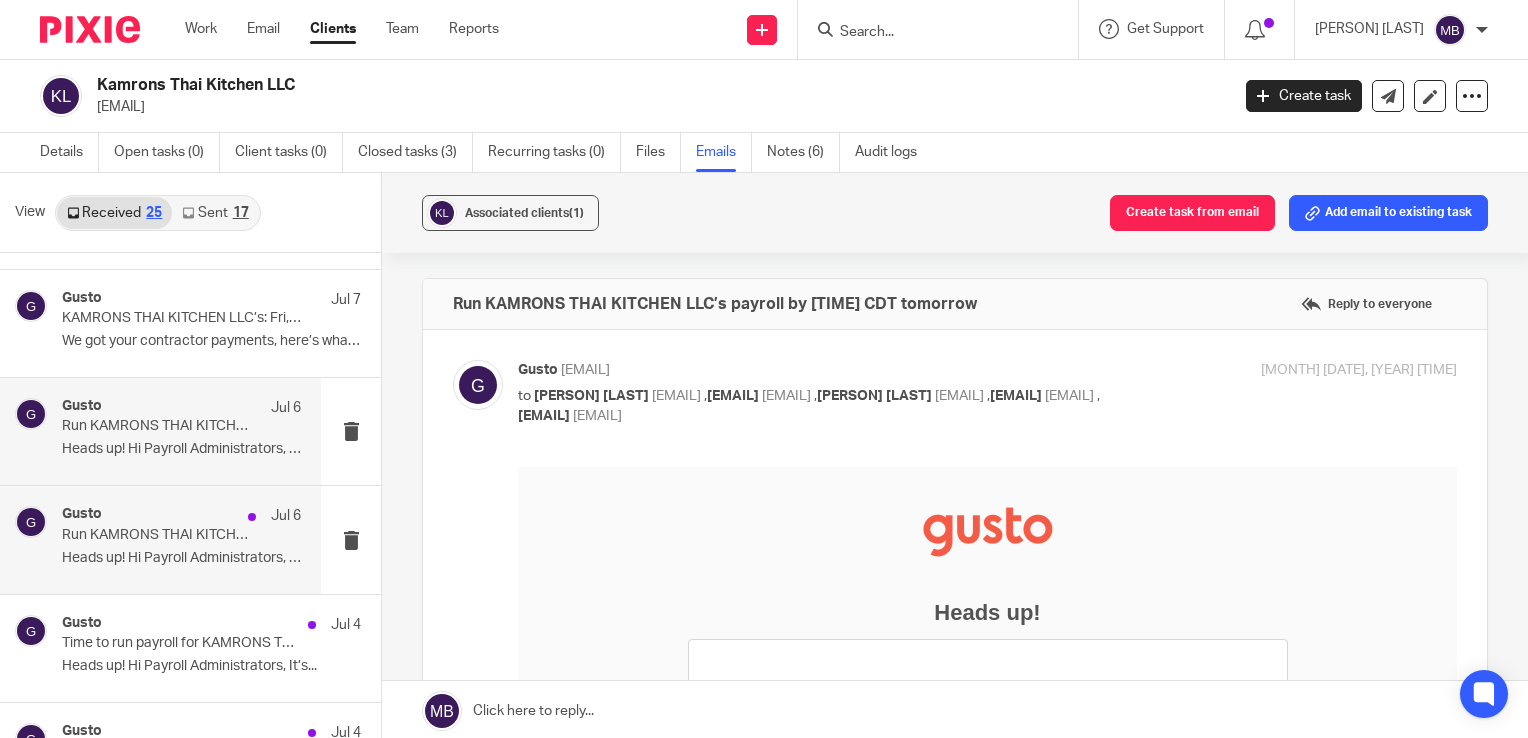 click on "Run KAMRONS THAI KITCHEN LLC’s payroll by  [TIME] CDT tomorrow" at bounding box center (157, 535) 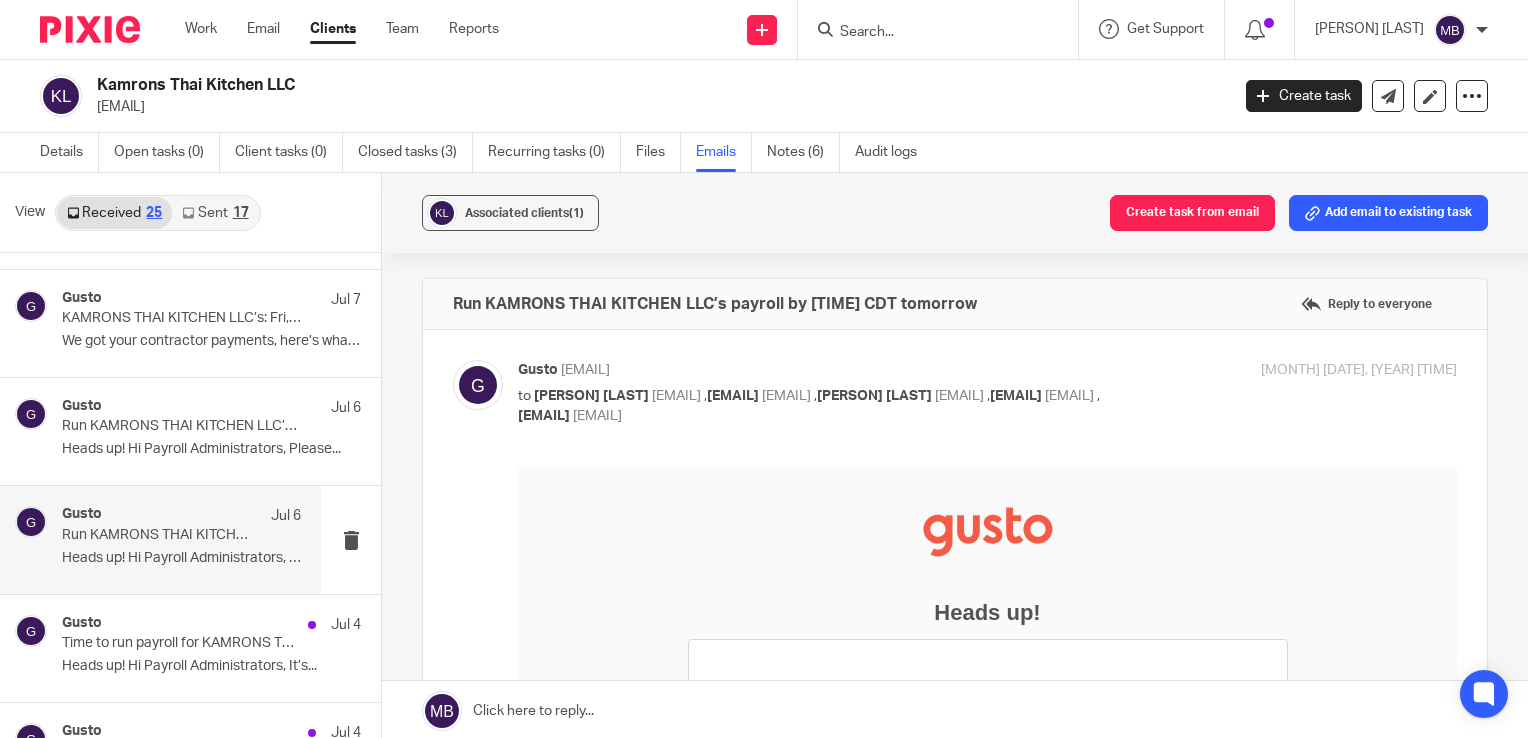 scroll, scrollTop: 0, scrollLeft: 0, axis: both 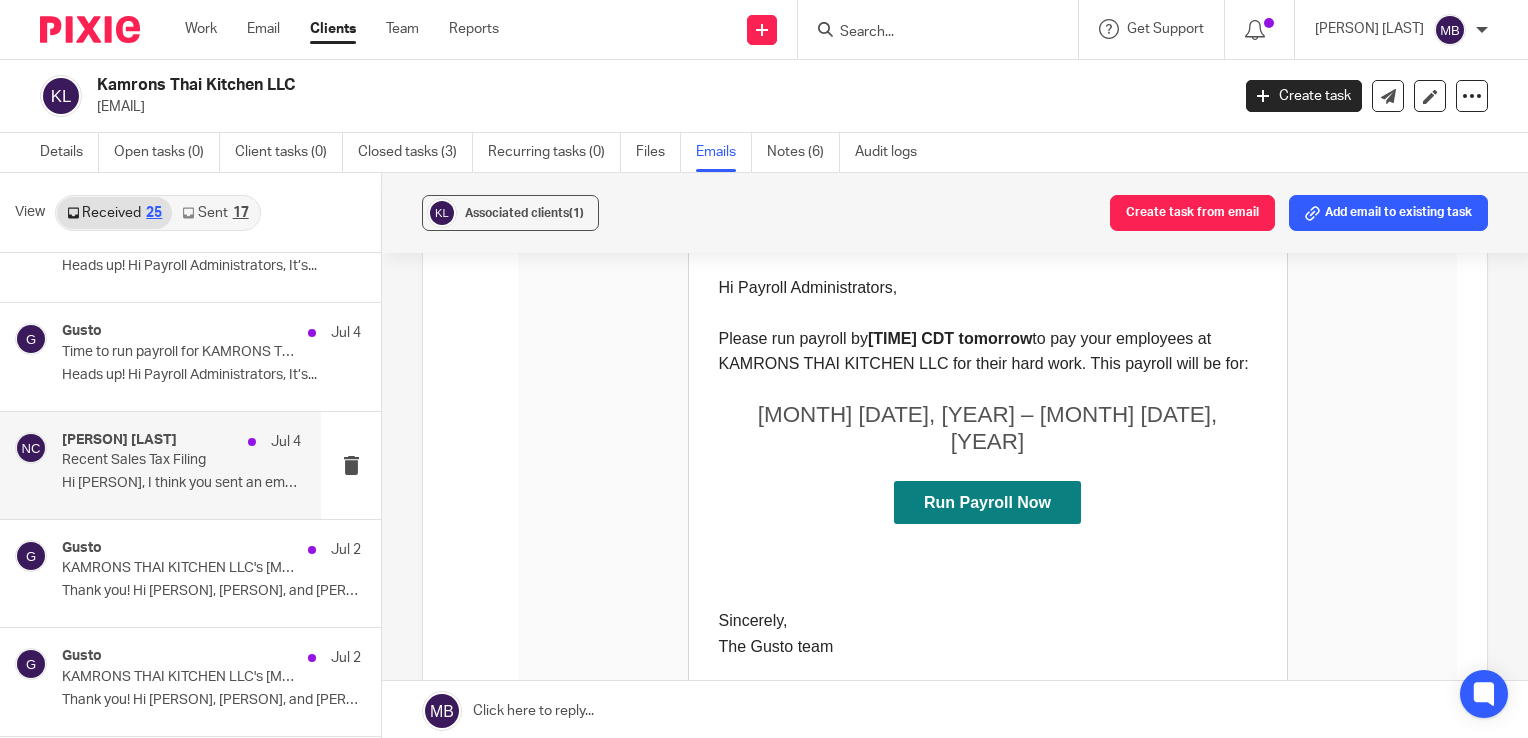 click on "Recent Sales Tax Filing" at bounding box center (157, 460) 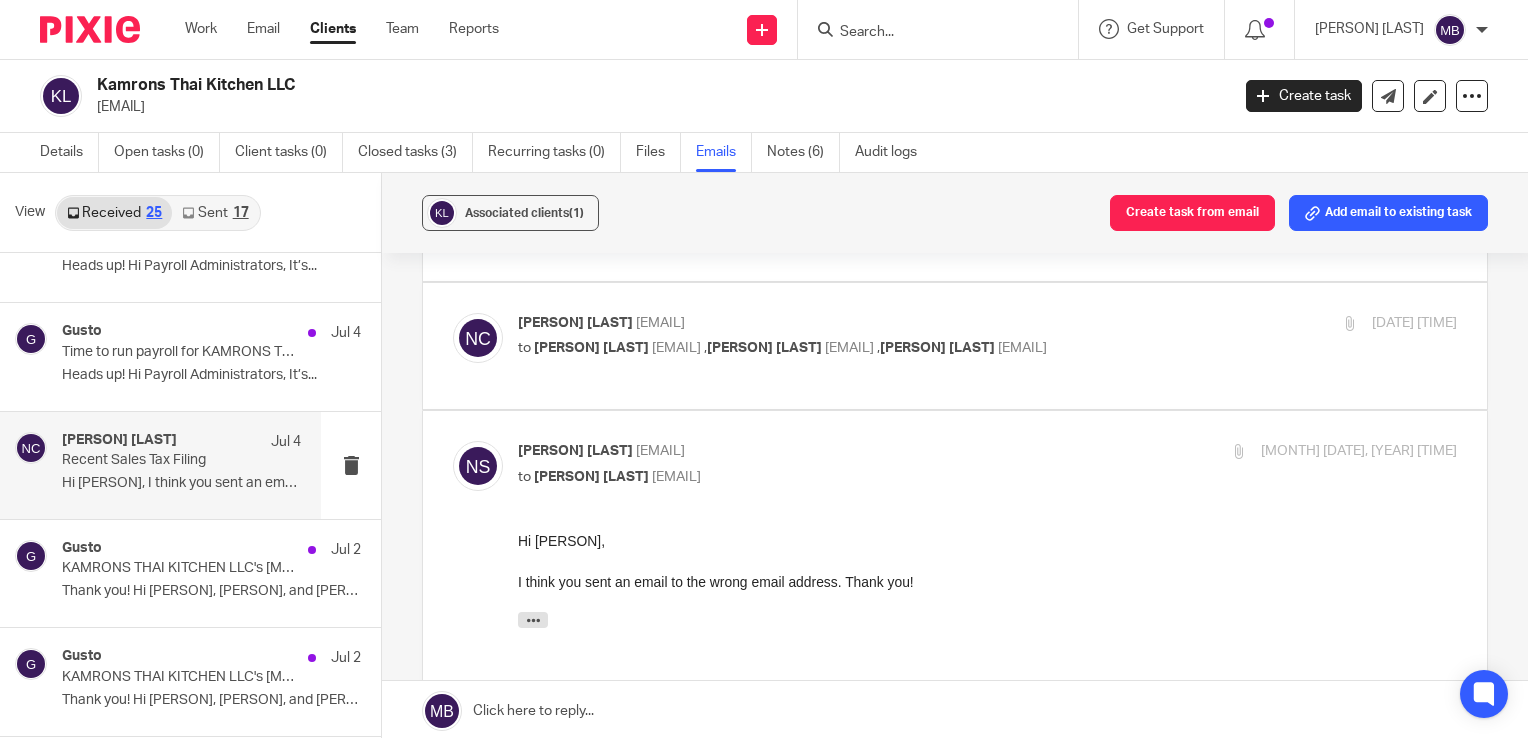 scroll, scrollTop: 0, scrollLeft: 0, axis: both 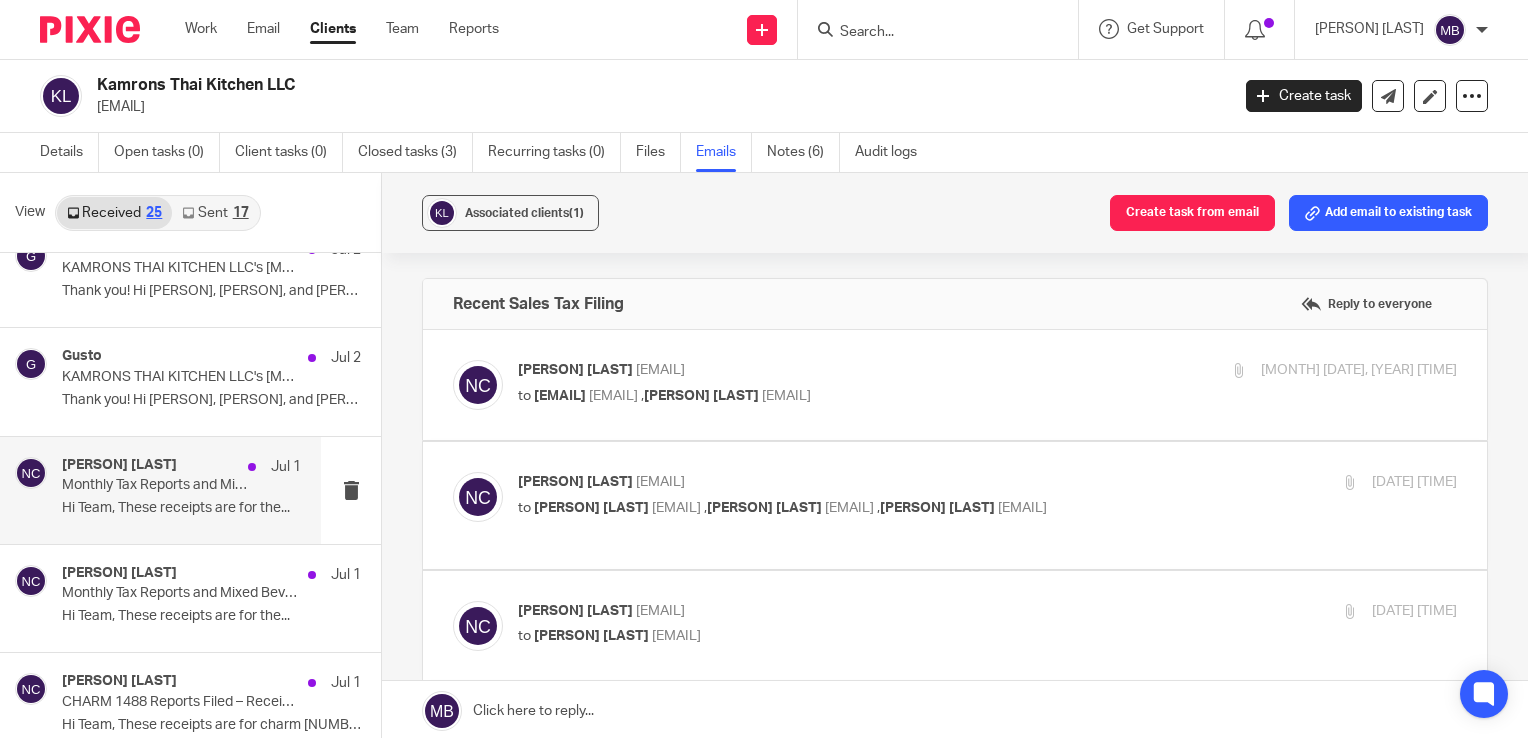 click on "[PERSON] [LAST]
[MONTH] [DATE]" at bounding box center (181, 467) 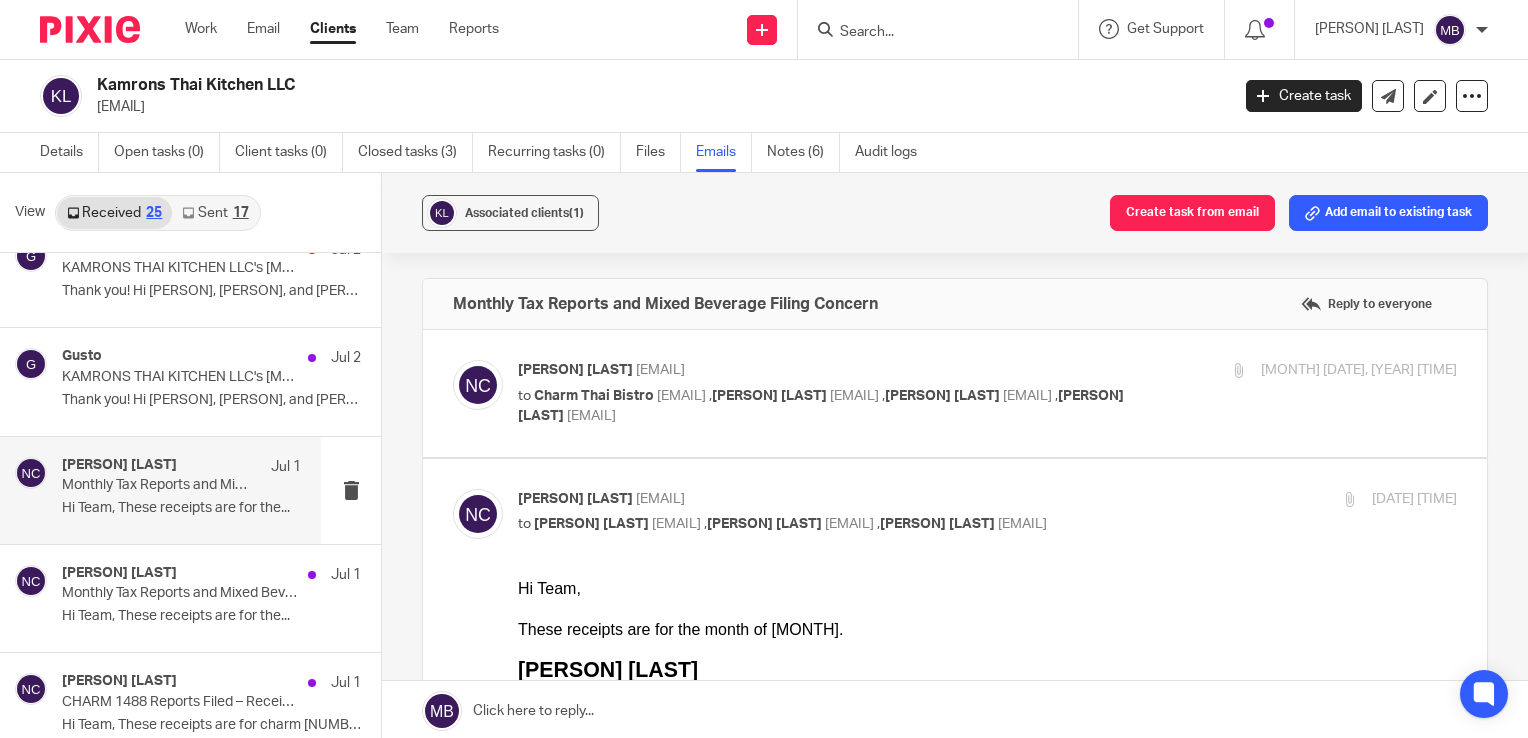 scroll, scrollTop: 0, scrollLeft: 0, axis: both 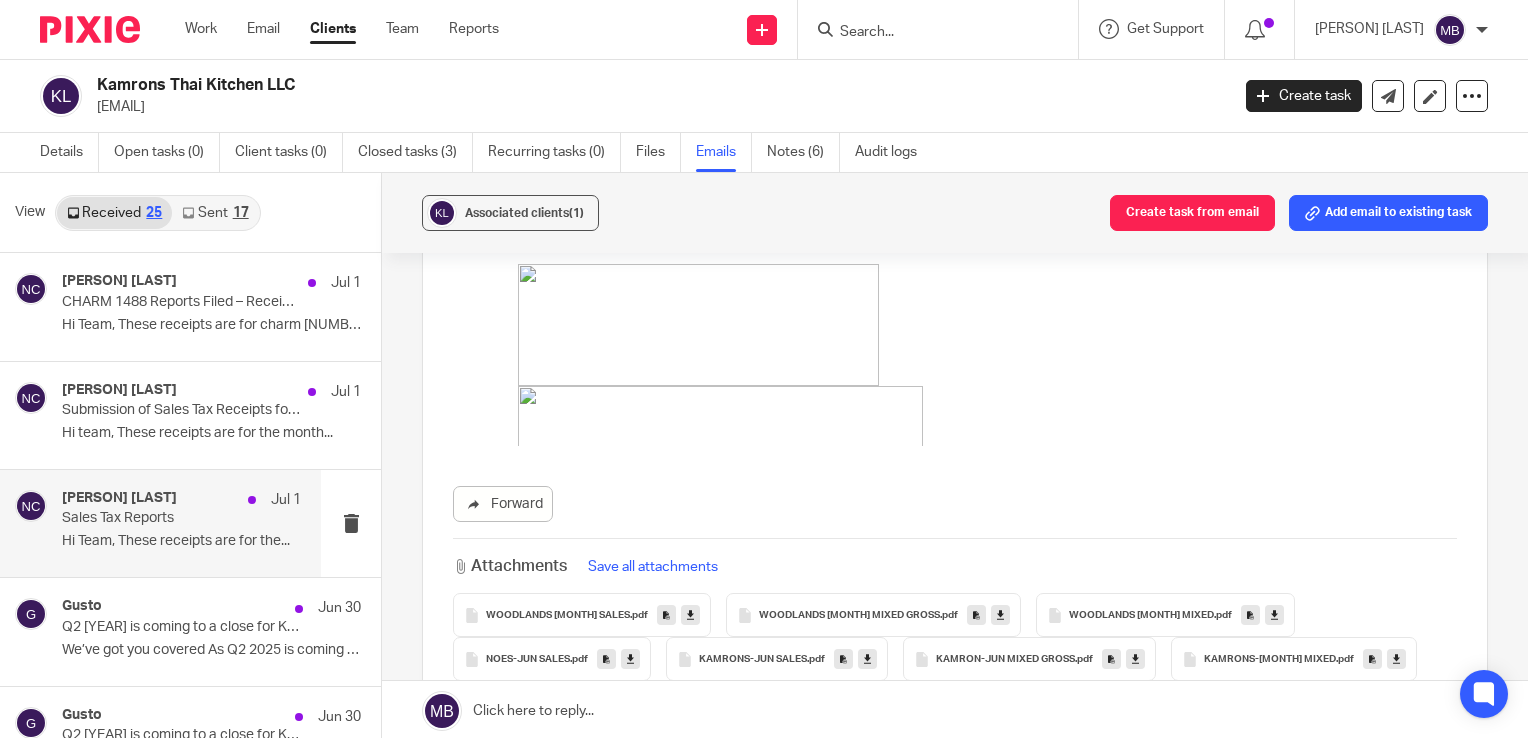 click on "Sales Tax Reports" at bounding box center (157, 518) 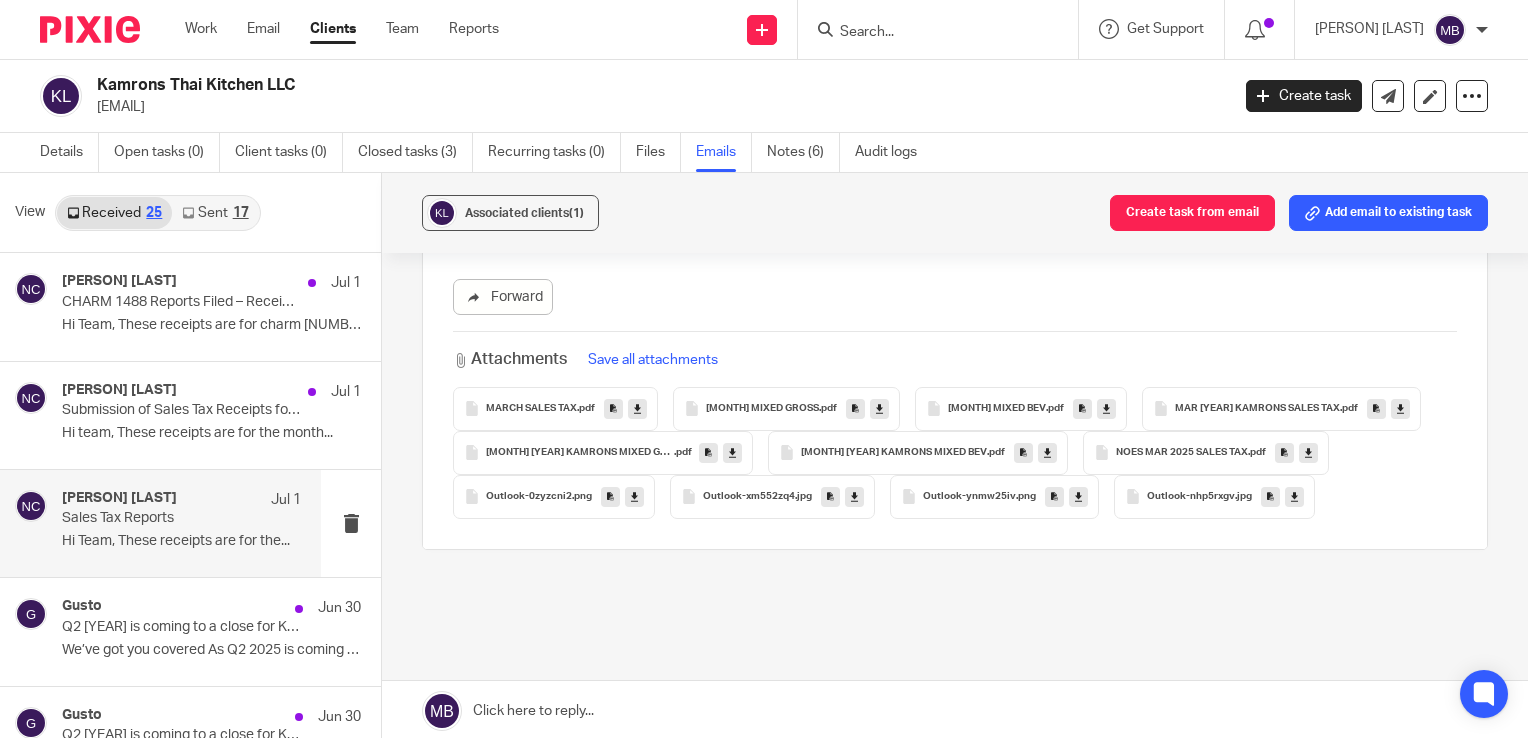 scroll, scrollTop: 0, scrollLeft: 0, axis: both 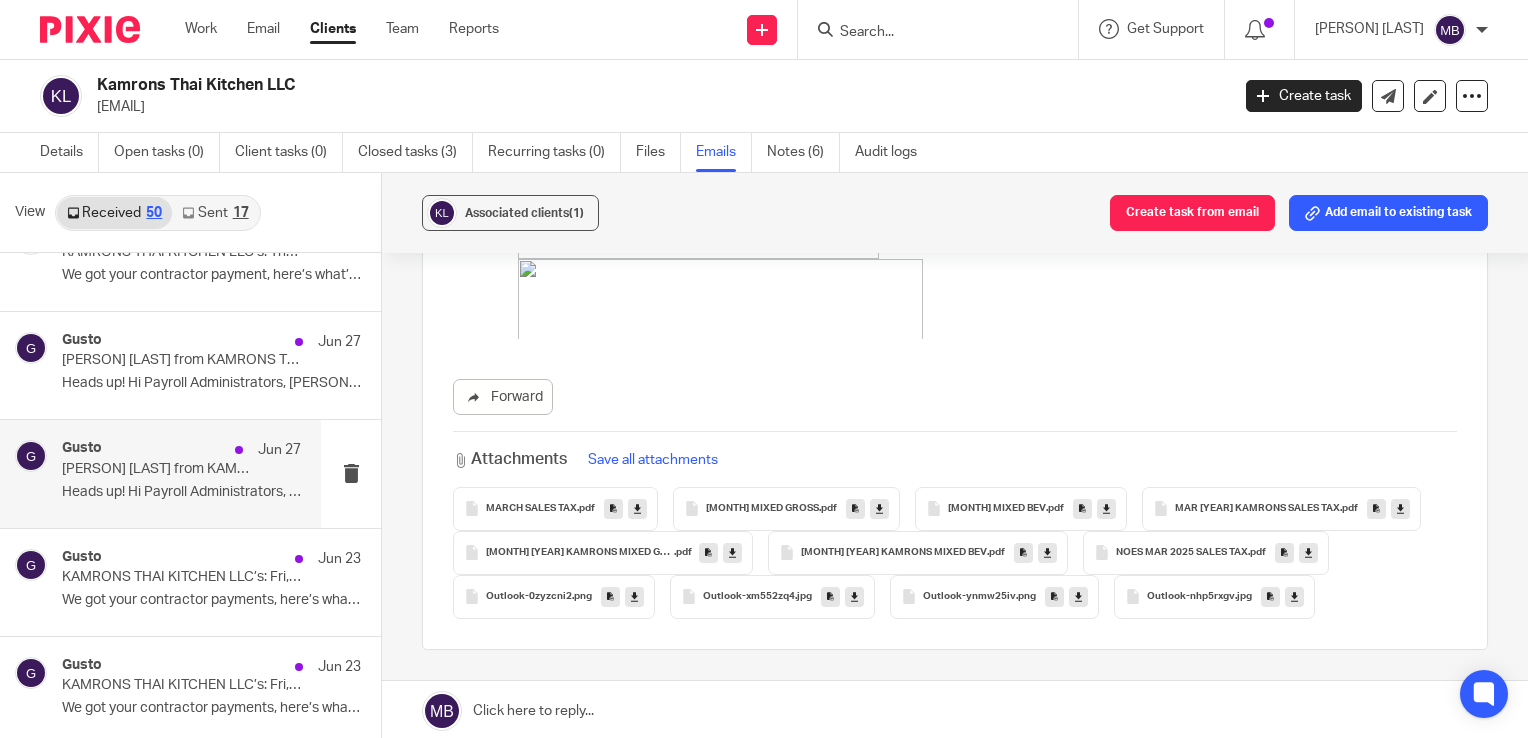 click on "Heads up!  Hi Payroll Administrators,   [PERSON]..." at bounding box center [181, 492] 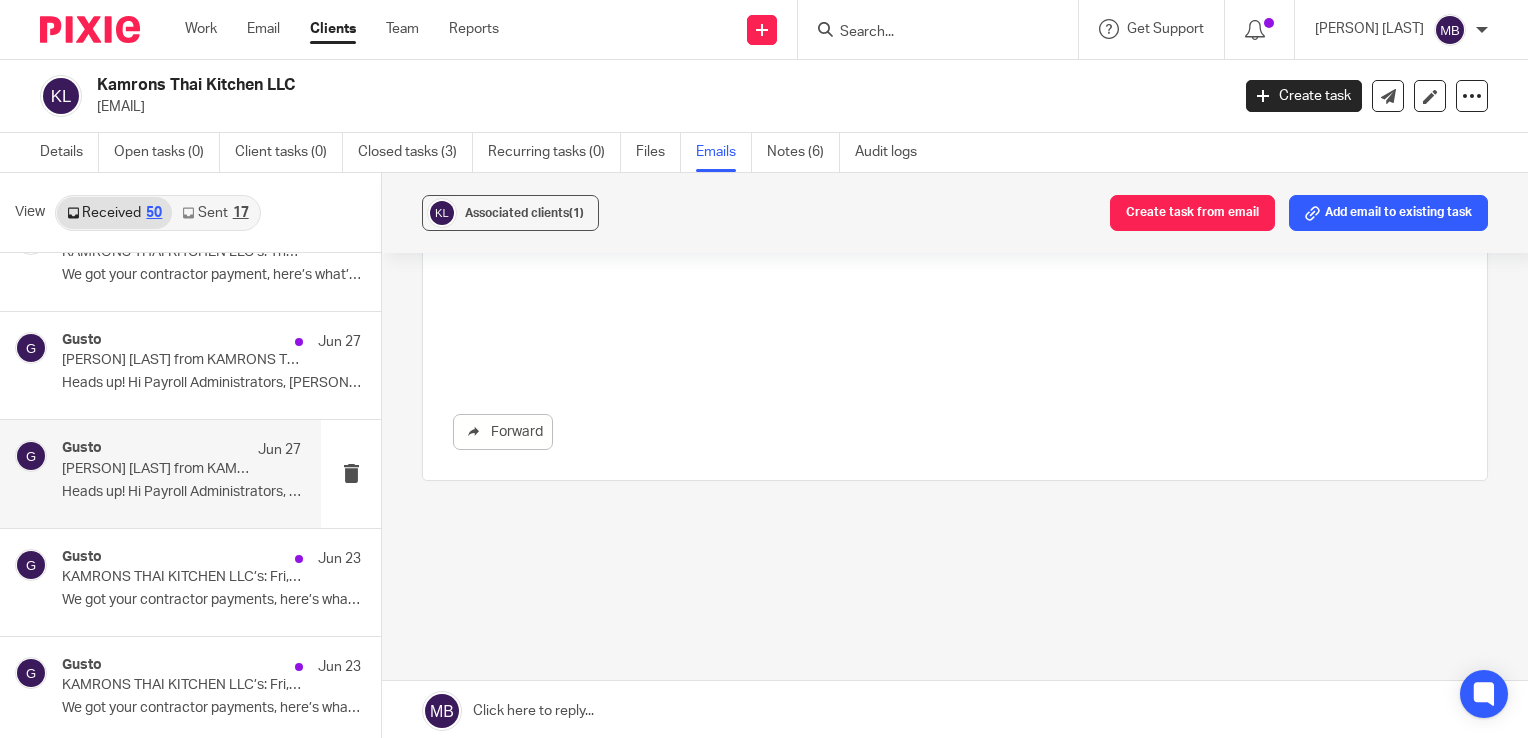 scroll, scrollTop: 0, scrollLeft: 0, axis: both 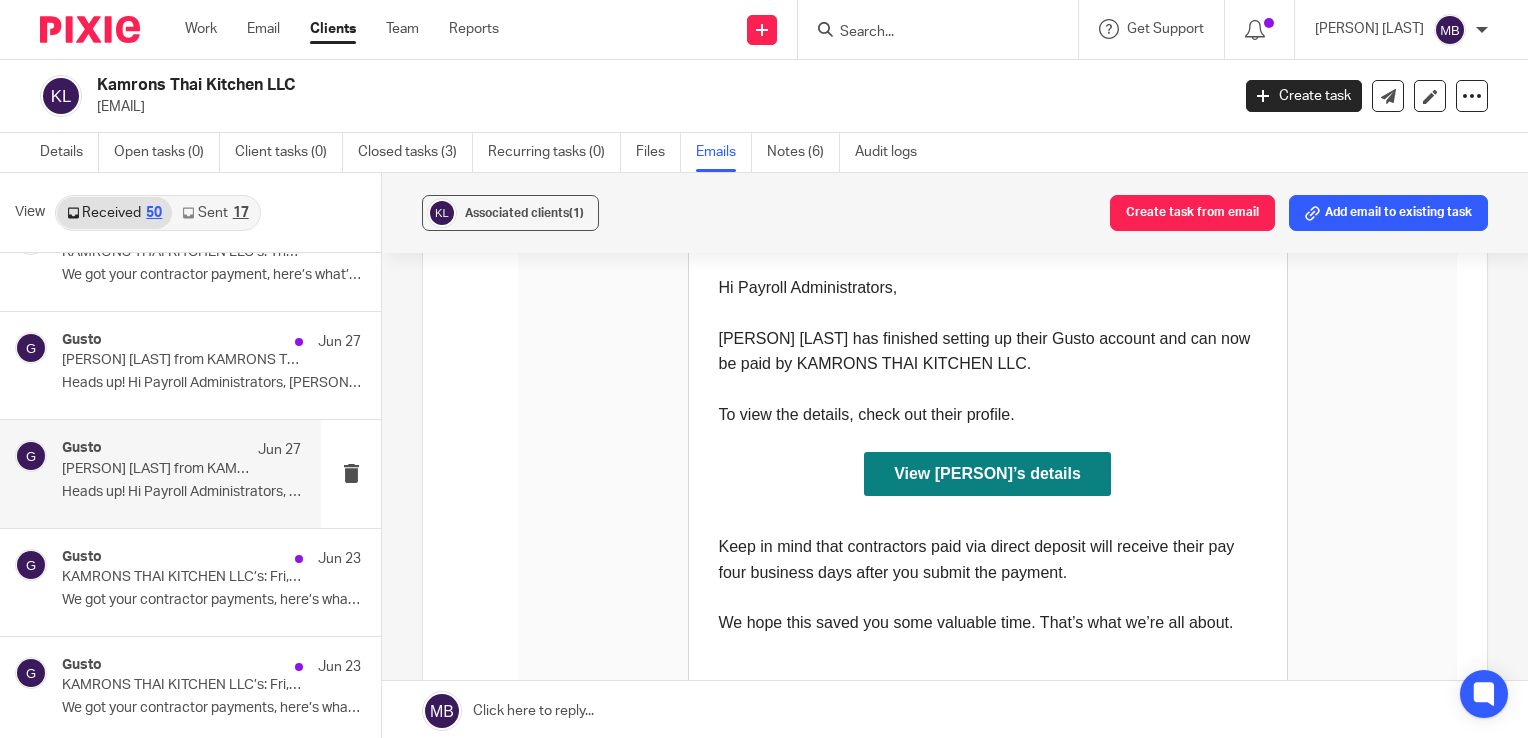 drag, startPoint x: 932, startPoint y: 511, endPoint x: 932, endPoint y: 469, distance: 42 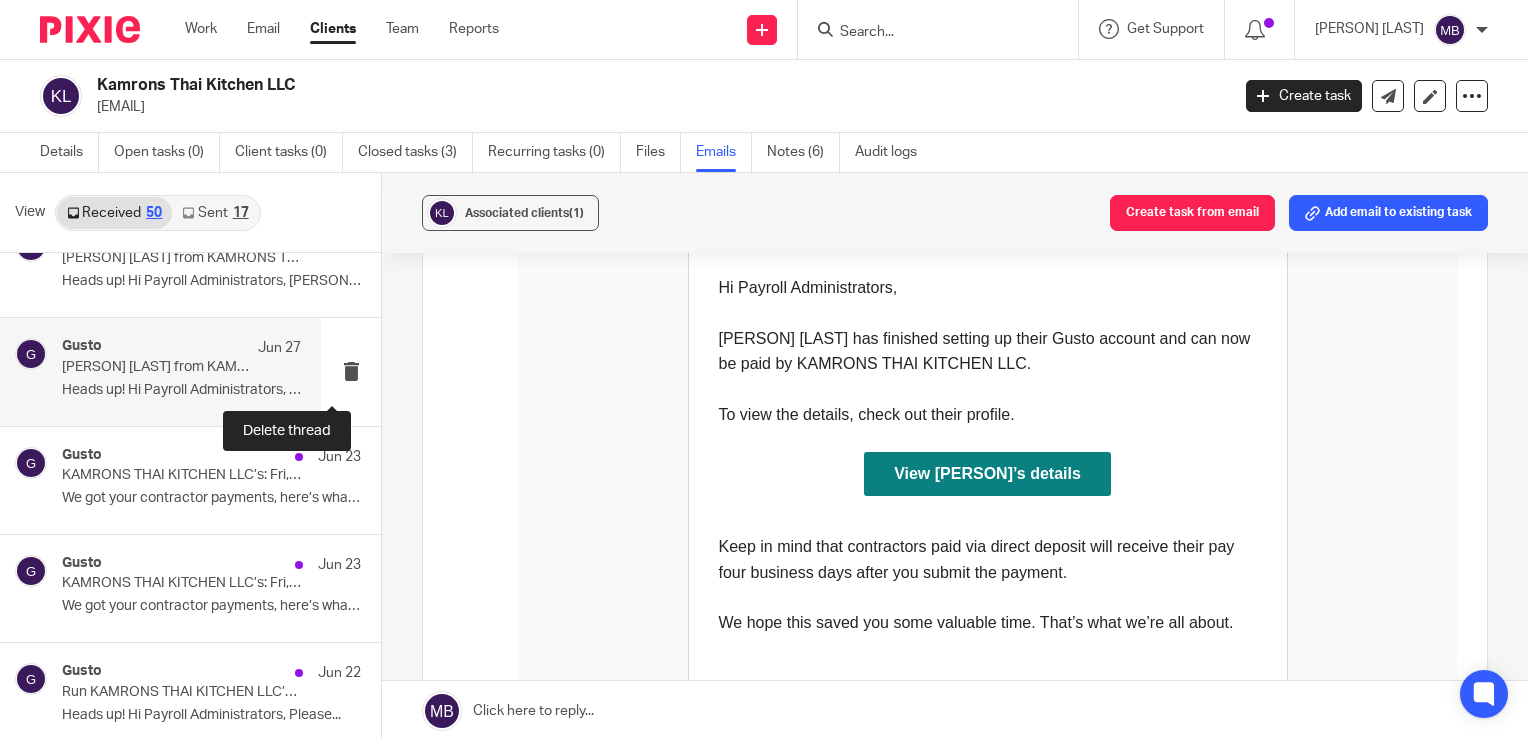 scroll, scrollTop: 2200, scrollLeft: 0, axis: vertical 